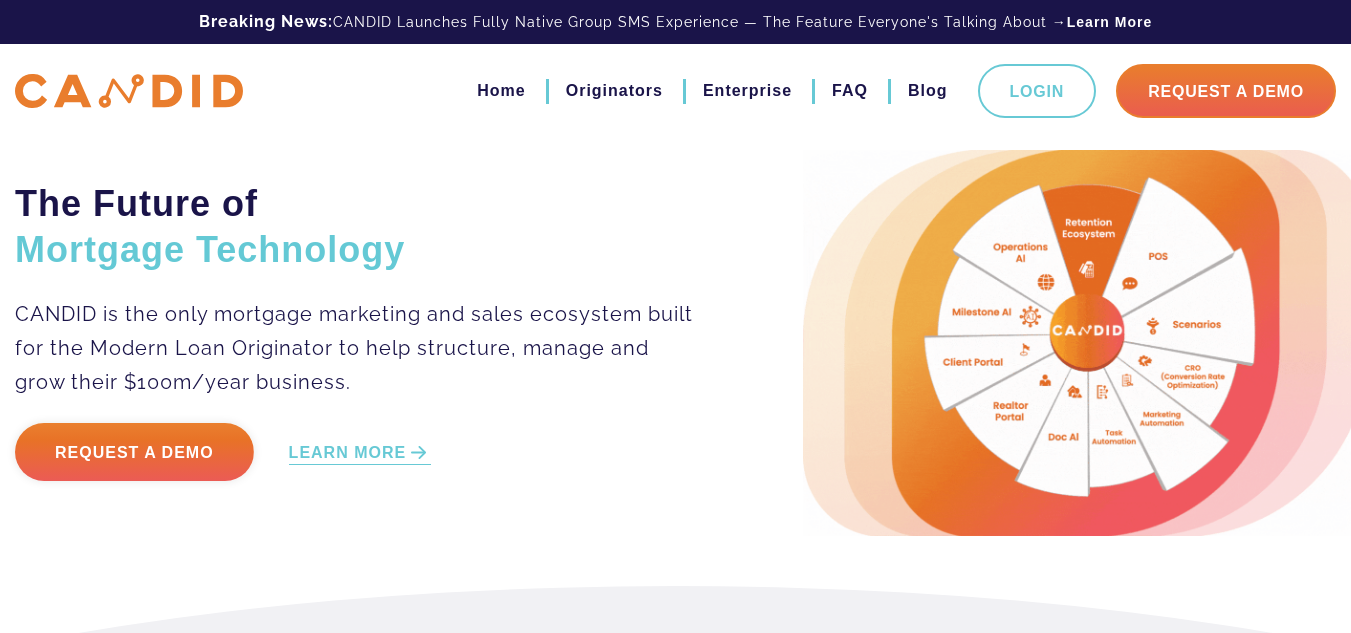 scroll, scrollTop: 0, scrollLeft: 0, axis: both 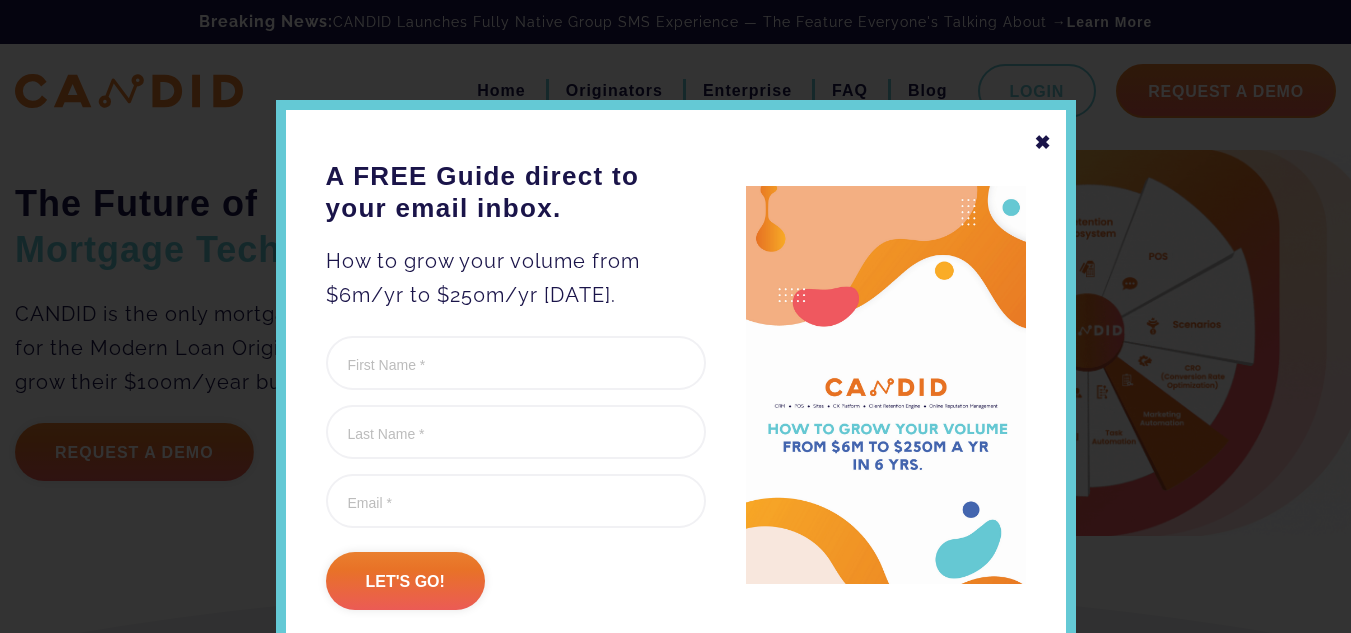 click on "✖" at bounding box center (1043, 142) 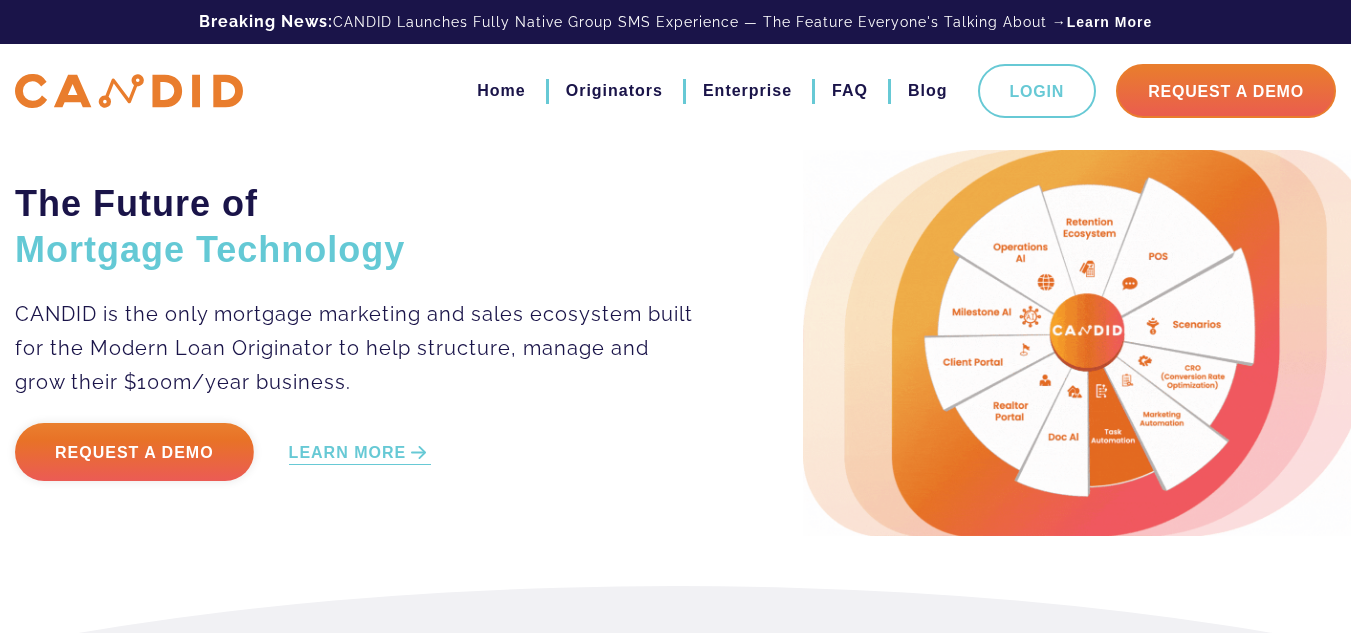 scroll, scrollTop: 2671, scrollLeft: 0, axis: vertical 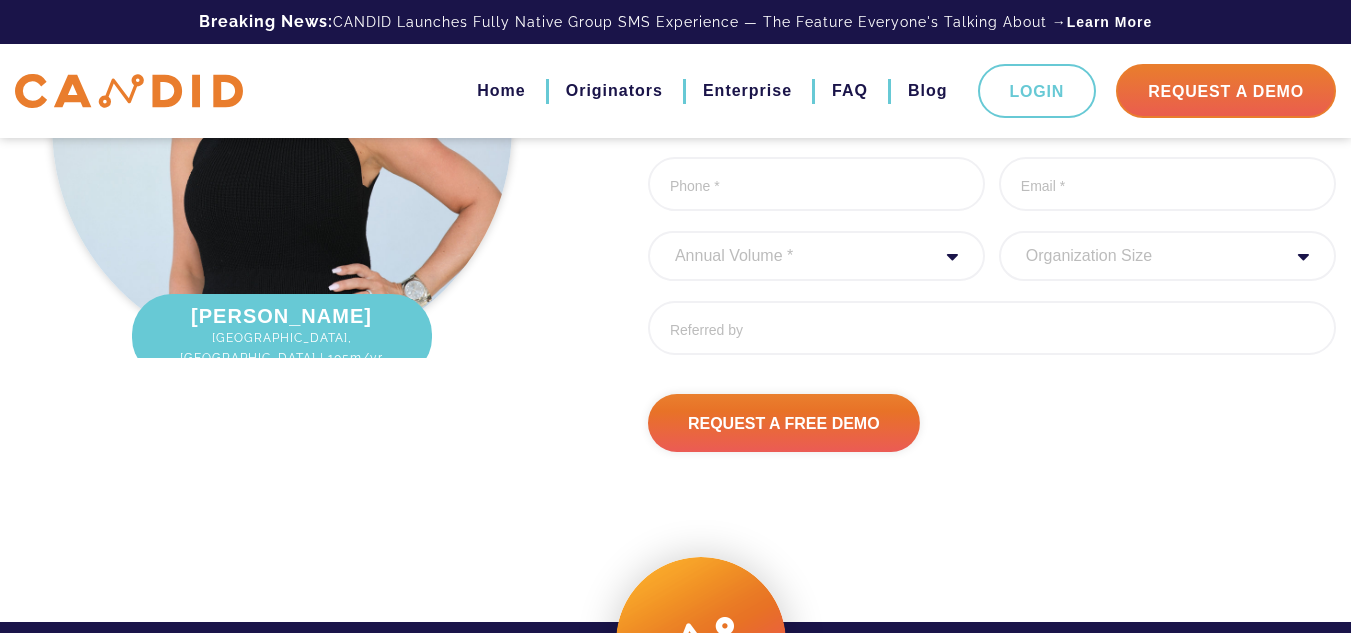 click on "Home
Originators
Enterprise
FAQ
Blog
Login
Request A Demo" at bounding box center (886, 91) 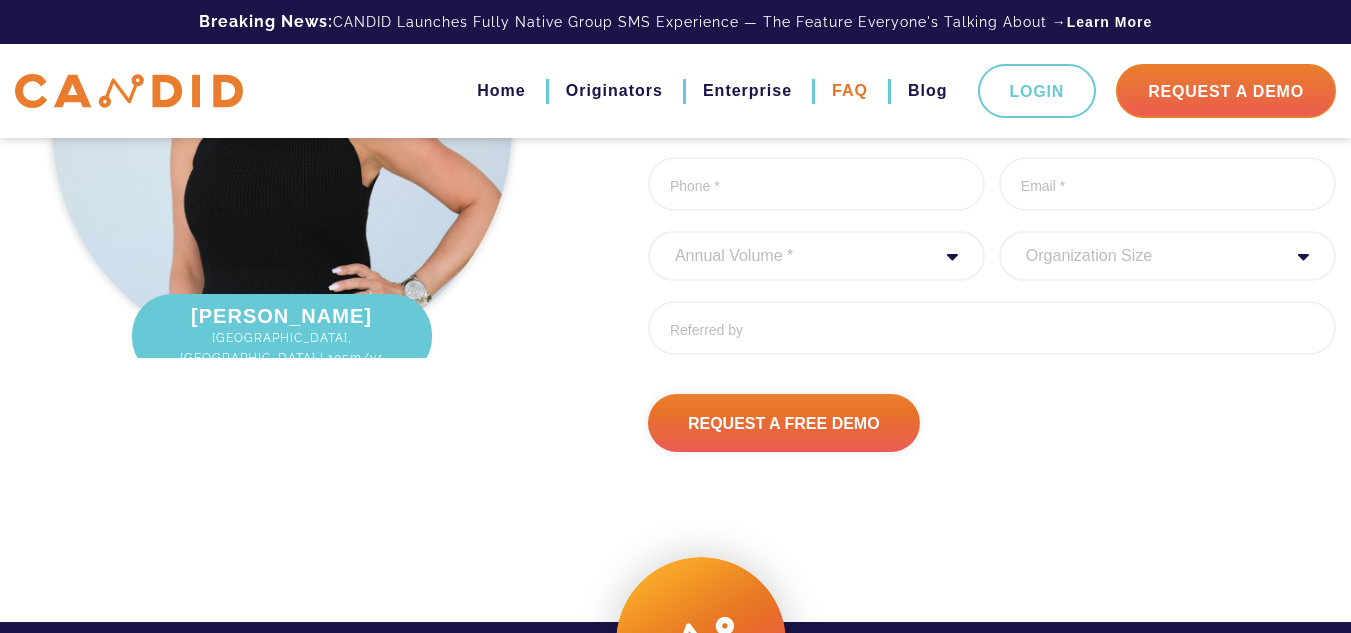 click on "FAQ" at bounding box center [850, 91] 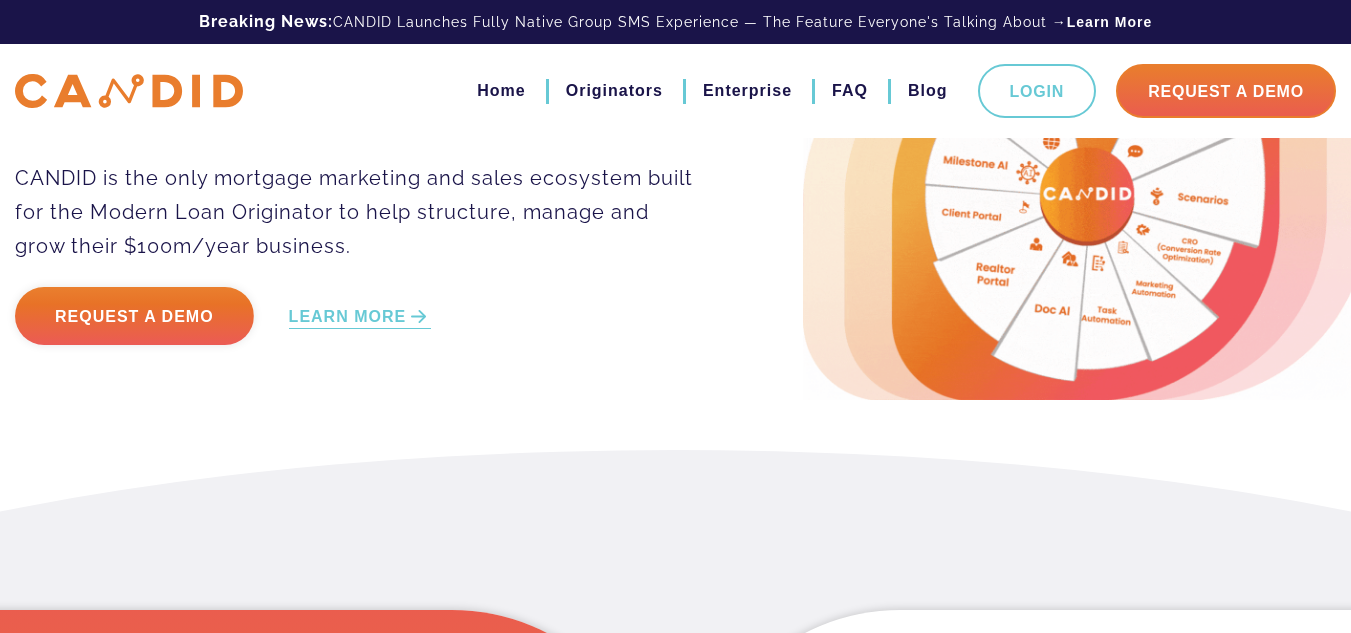 scroll, scrollTop: 0, scrollLeft: 0, axis: both 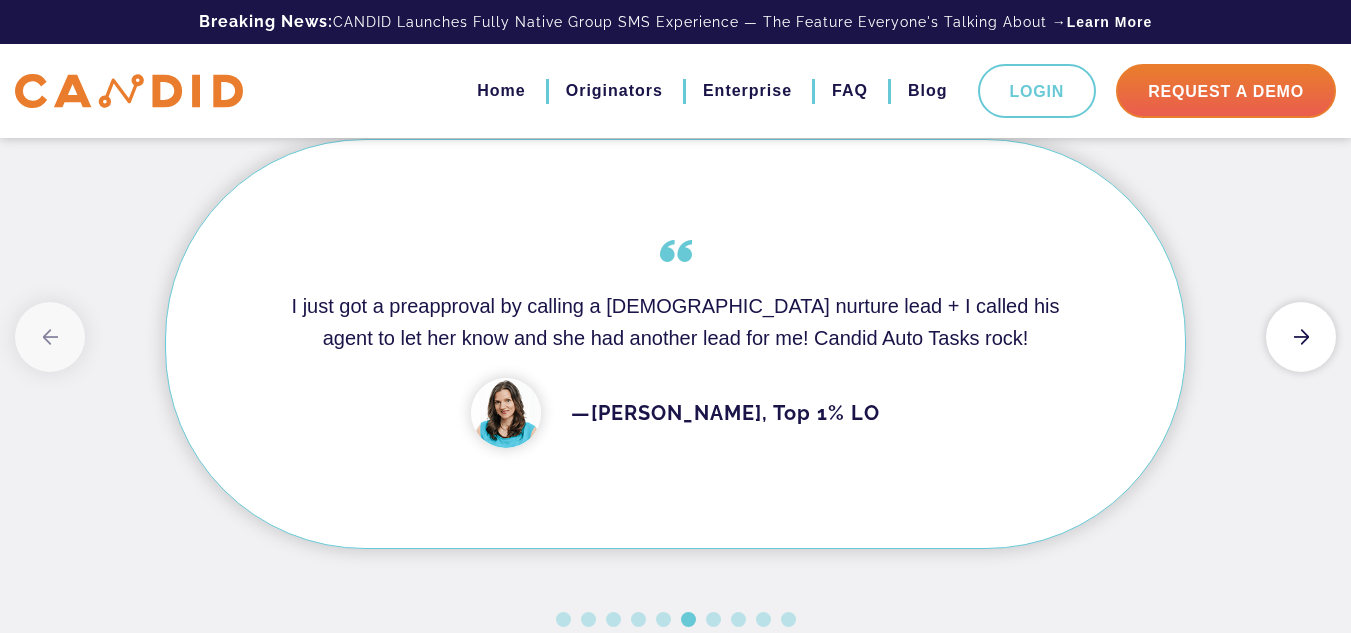click on "Next" at bounding box center [1301, 337] 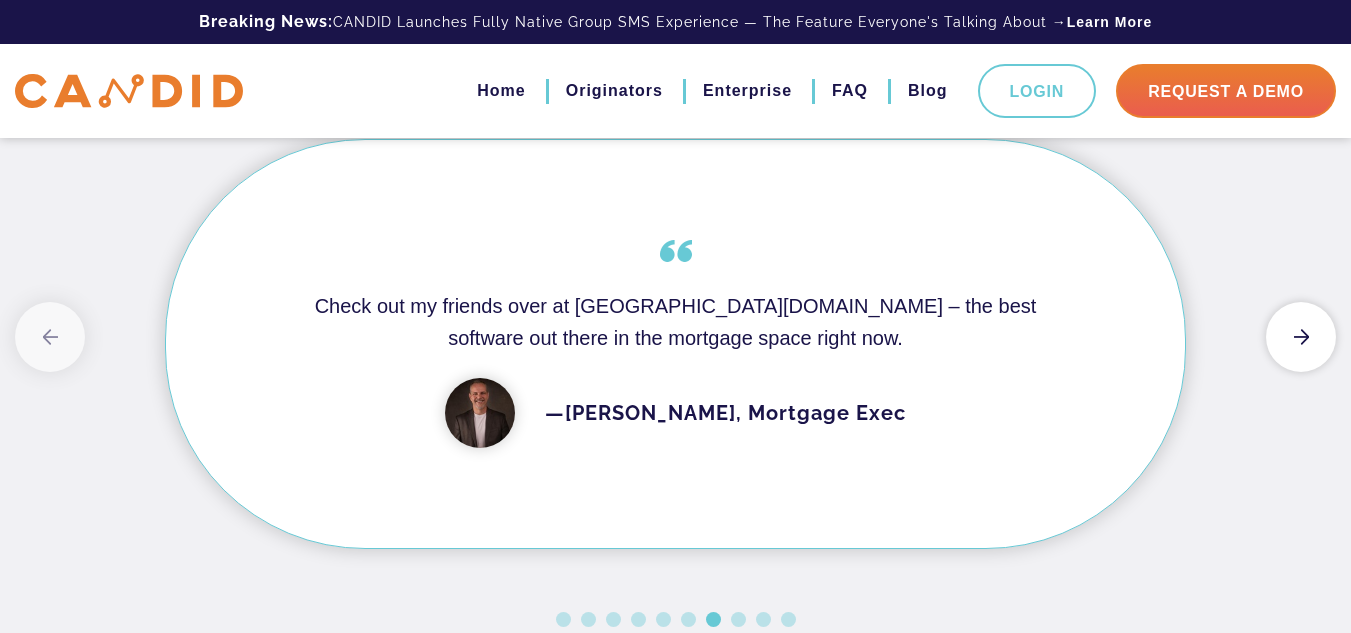 click on "Next" at bounding box center [1301, 337] 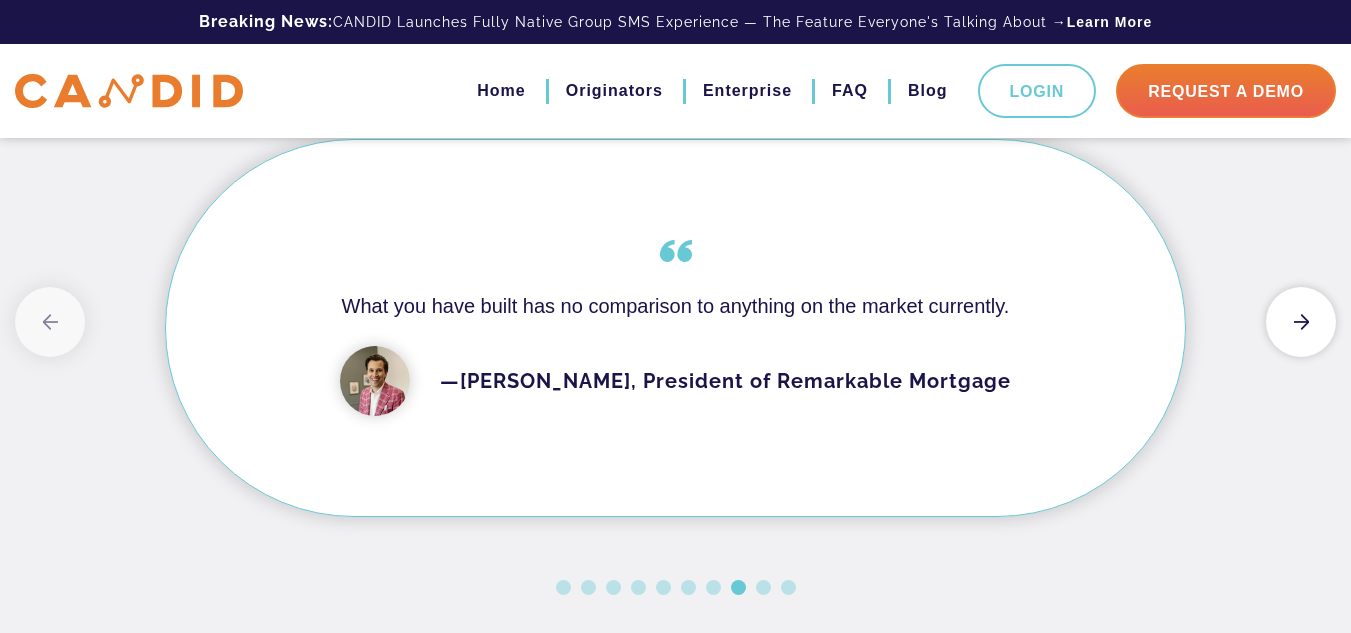 click on "Next" at bounding box center (1301, 322) 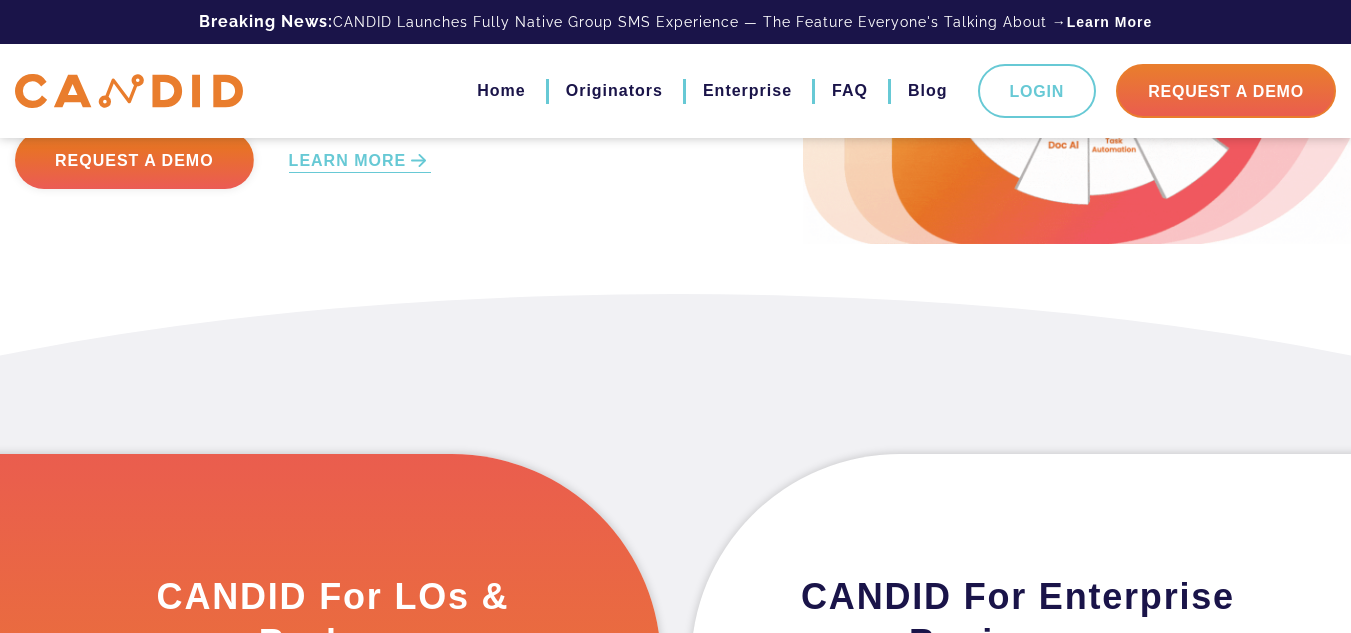 scroll, scrollTop: 0, scrollLeft: 0, axis: both 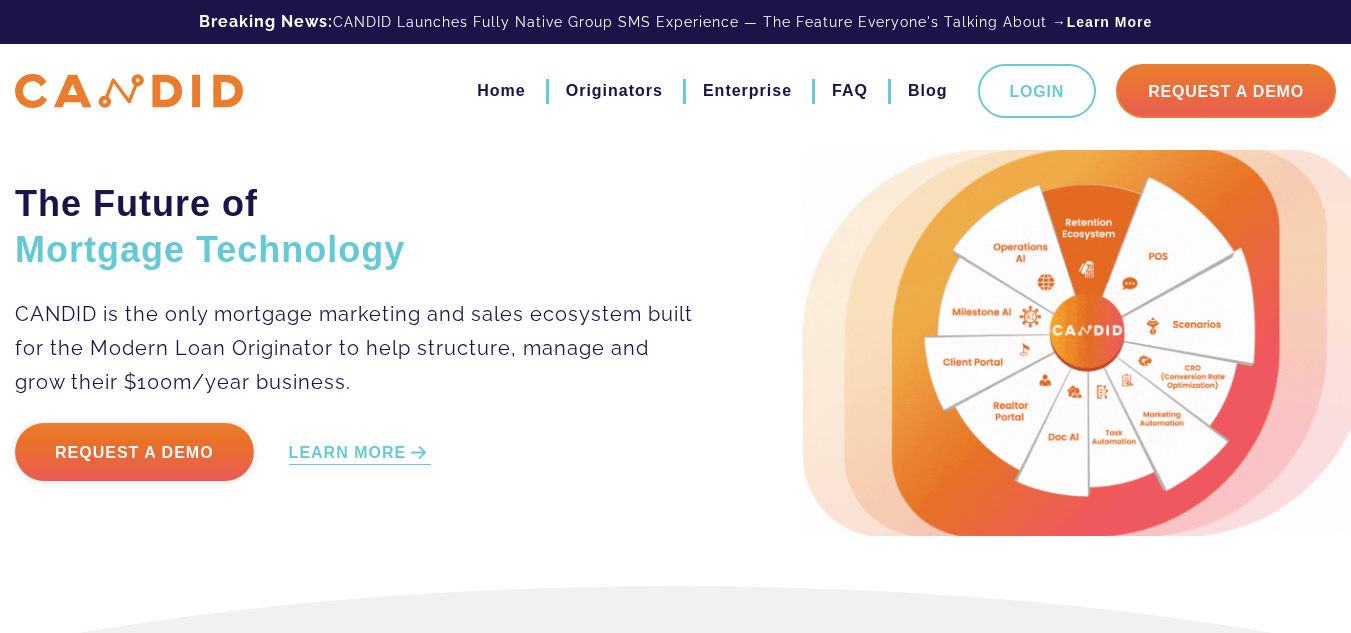 type 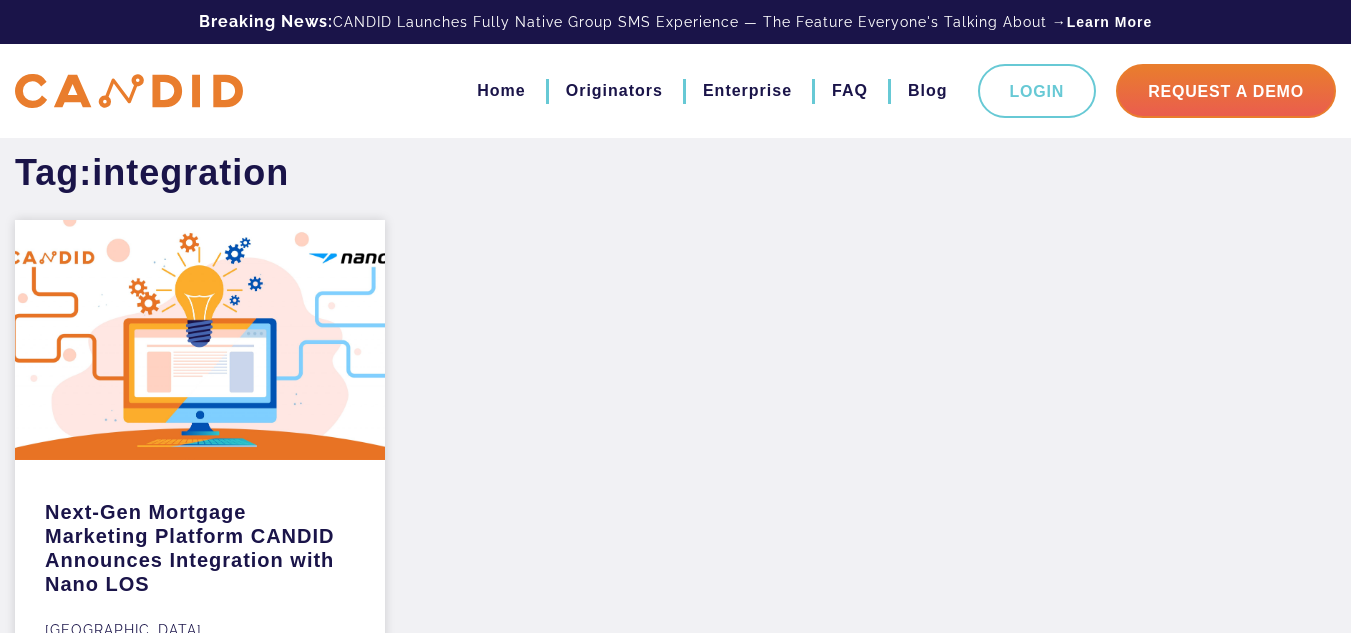 scroll, scrollTop: 0, scrollLeft: 0, axis: both 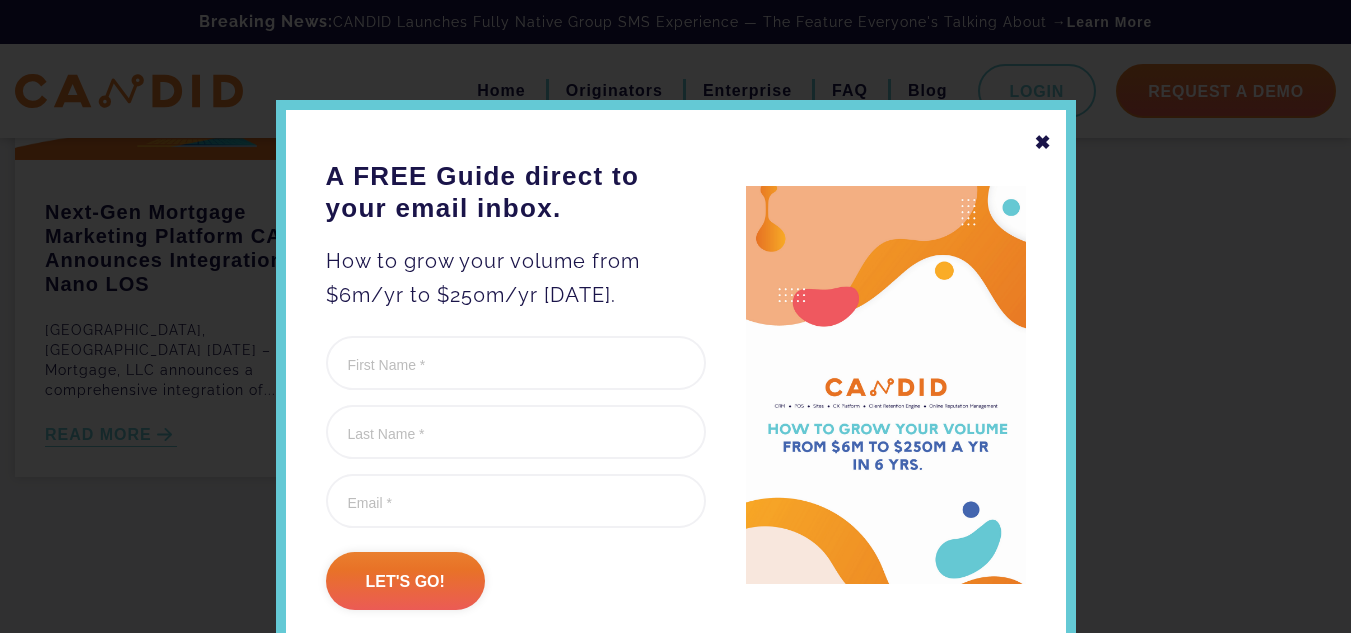 click on "✖" at bounding box center (1043, 142) 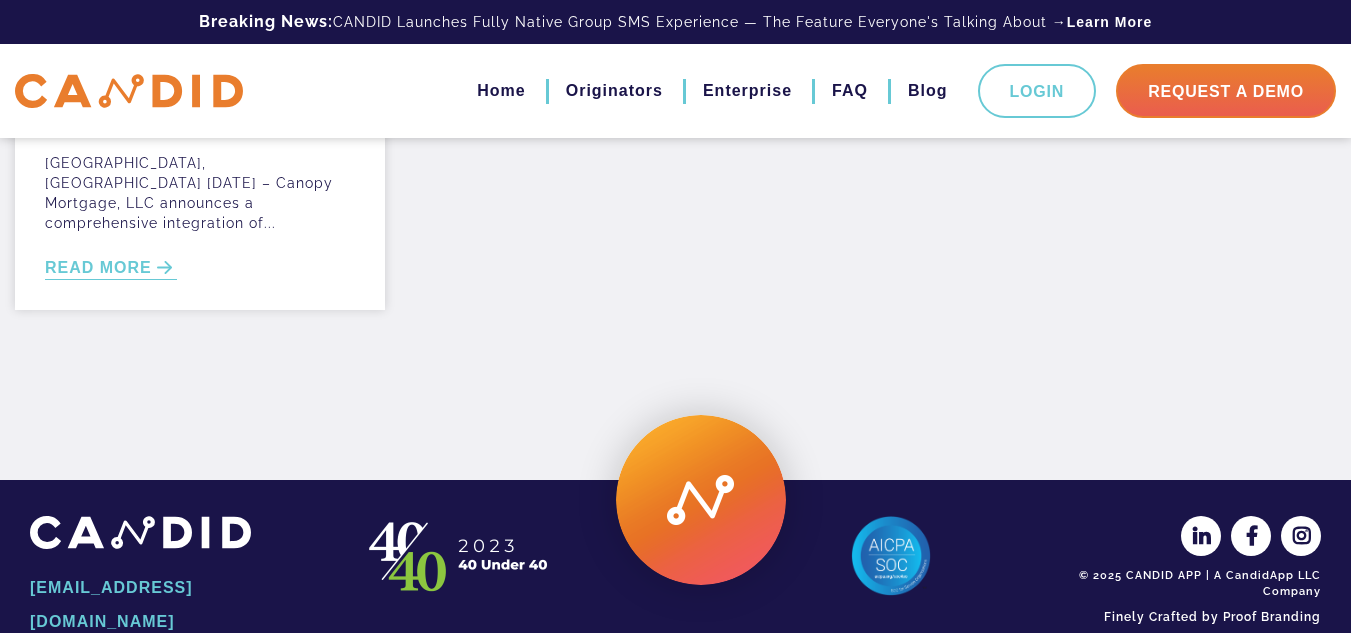 scroll, scrollTop: 0, scrollLeft: 0, axis: both 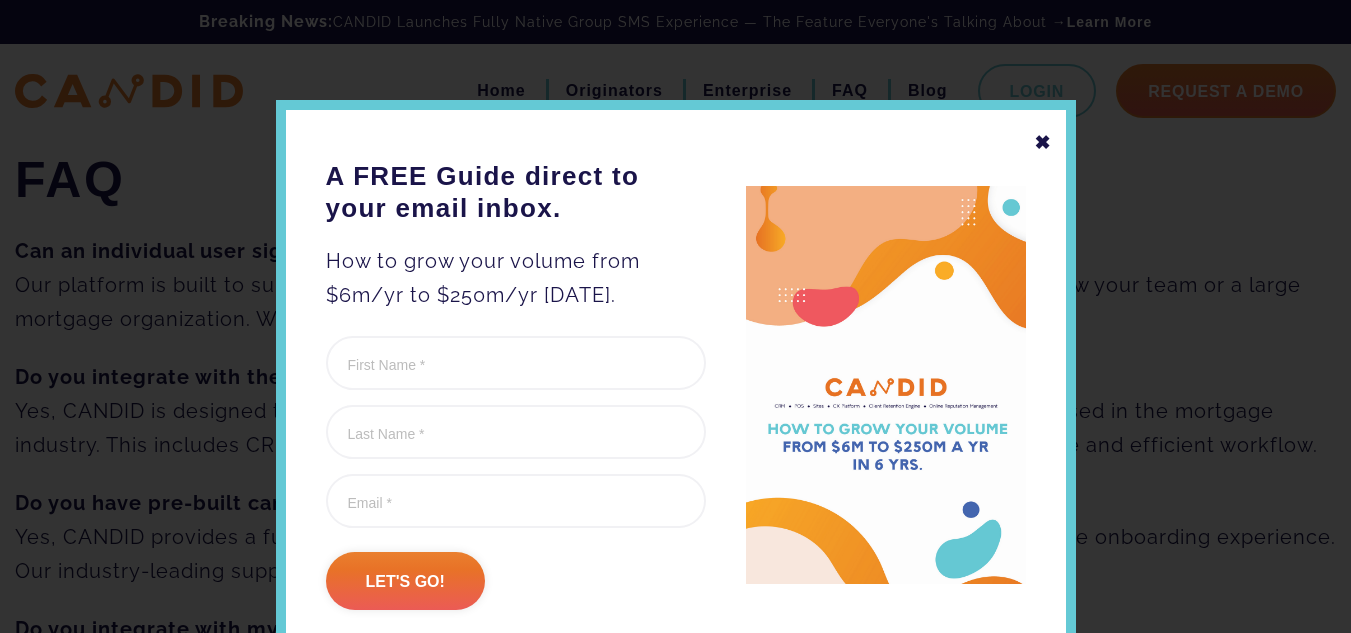 click on "✖" at bounding box center [1043, 142] 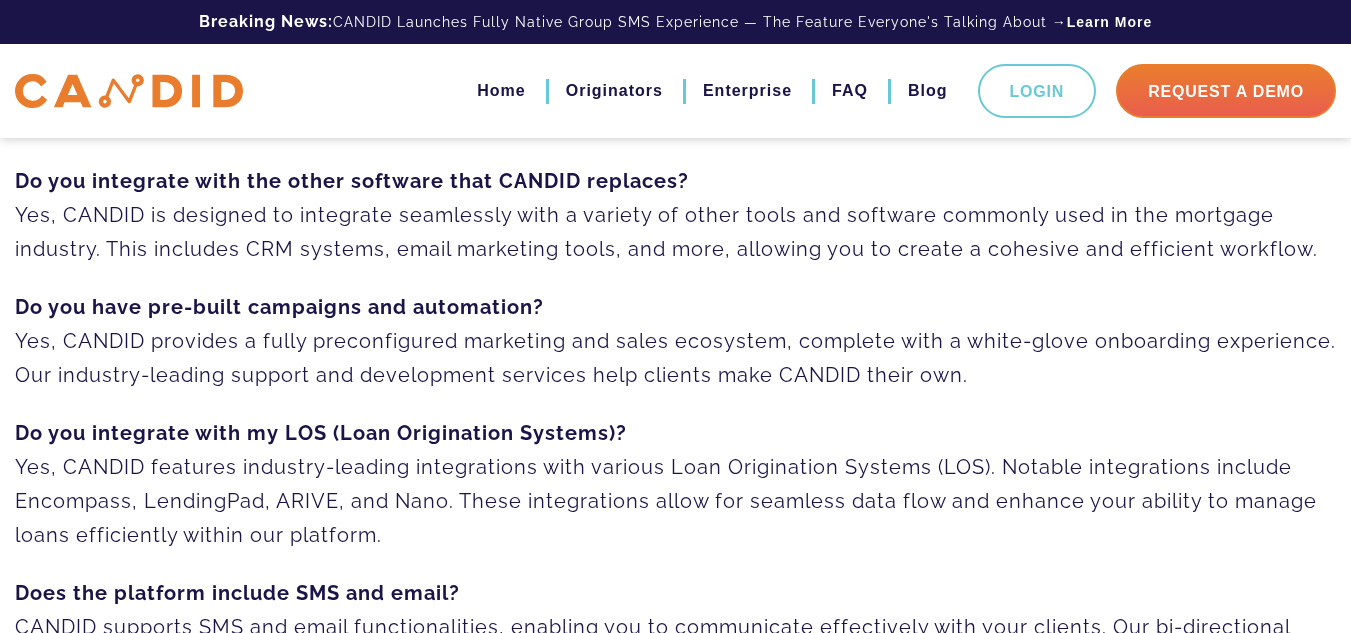scroll, scrollTop: 200, scrollLeft: 0, axis: vertical 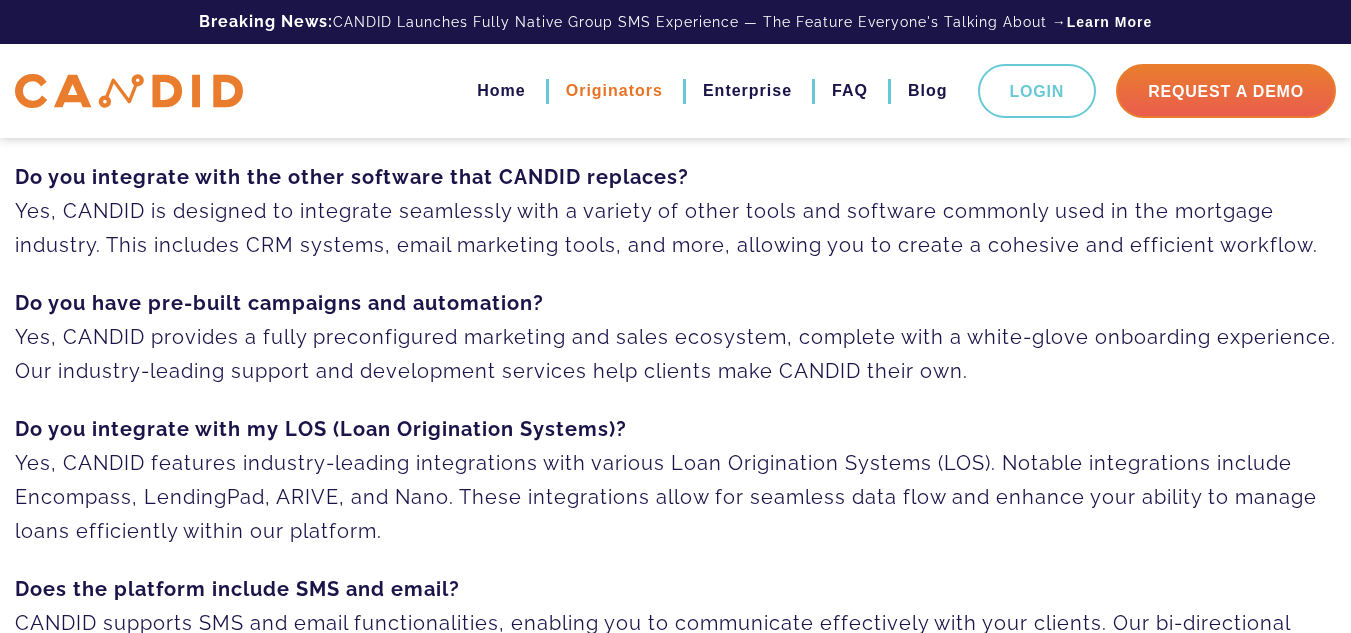 click on "Originators" at bounding box center (614, 91) 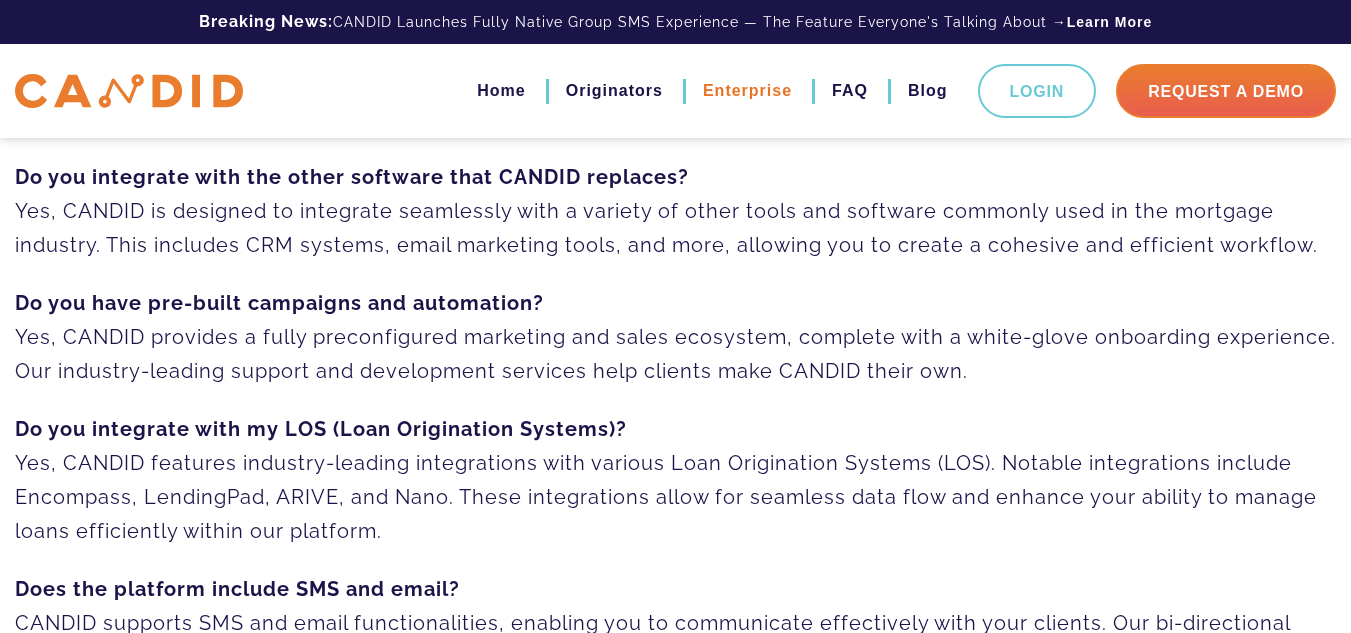 click on "Enterprise" at bounding box center (747, 91) 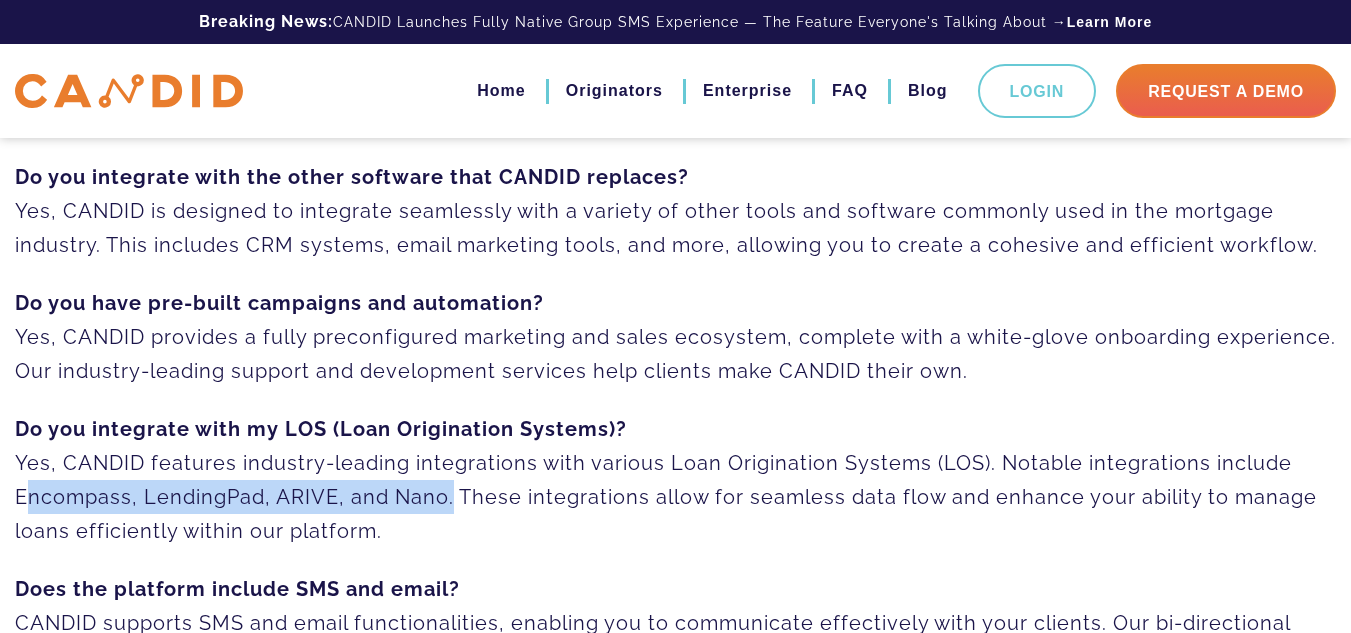 drag, startPoint x: 12, startPoint y: 490, endPoint x: 449, endPoint y: 492, distance: 437.00458 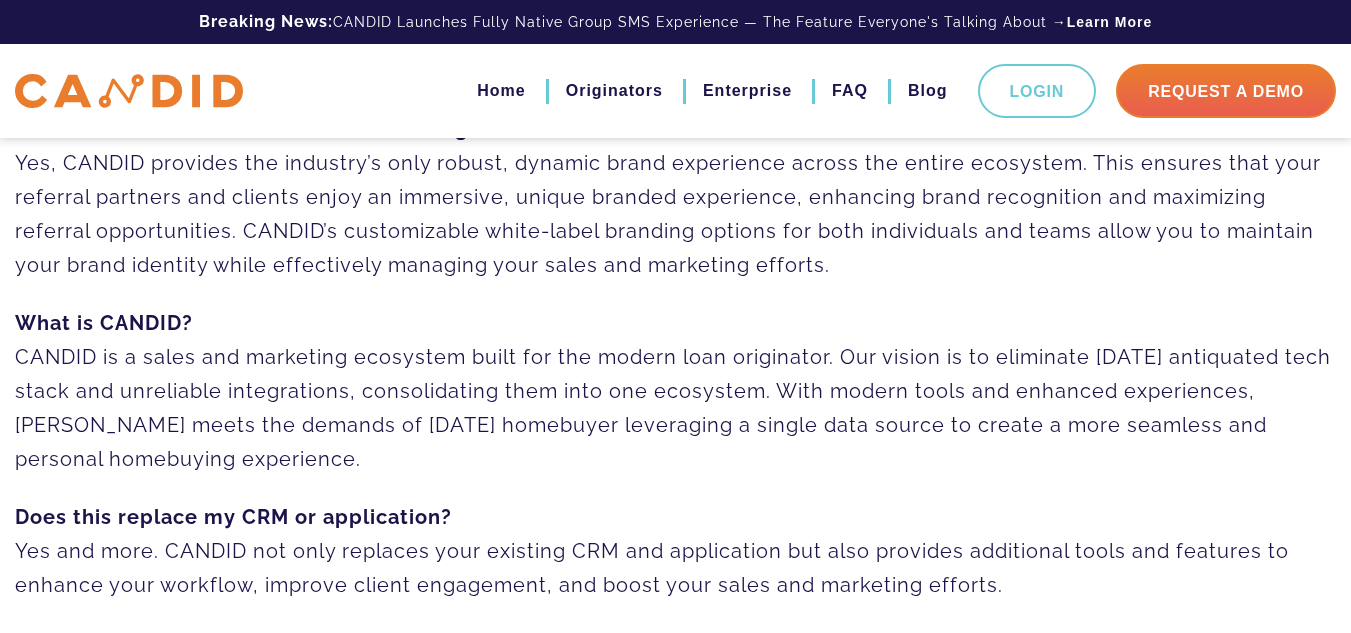 scroll, scrollTop: 1400, scrollLeft: 0, axis: vertical 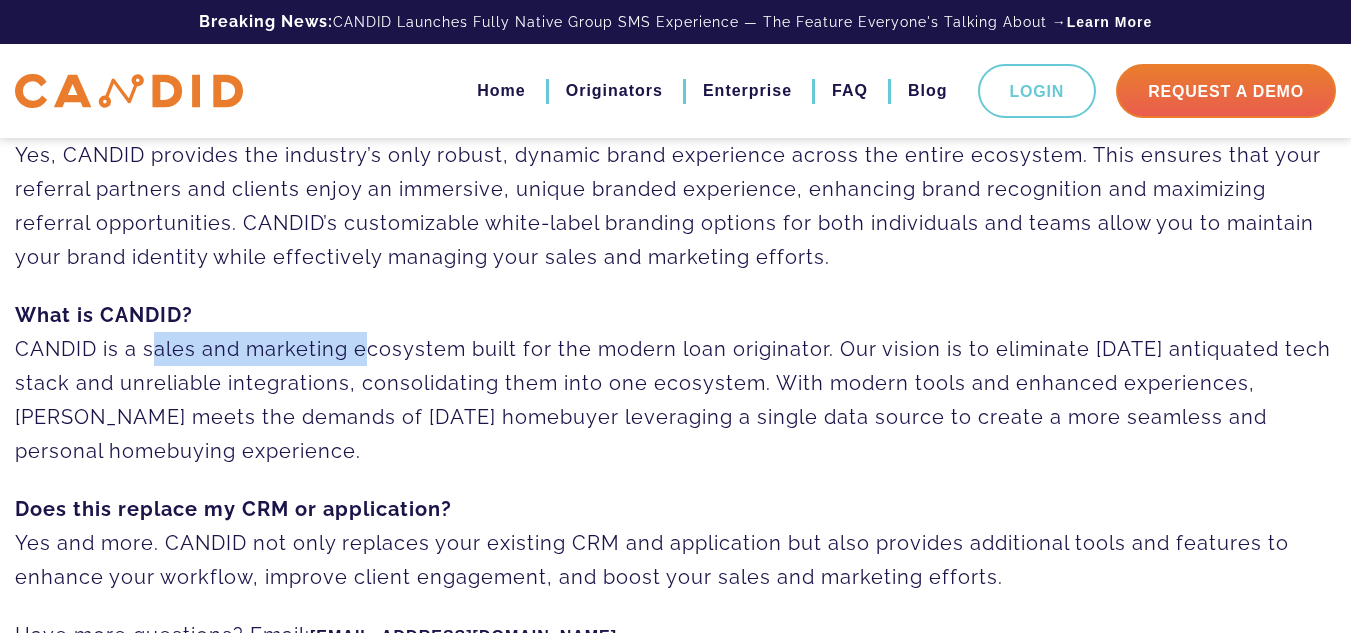 drag, startPoint x: 148, startPoint y: 353, endPoint x: 360, endPoint y: 363, distance: 212.23572 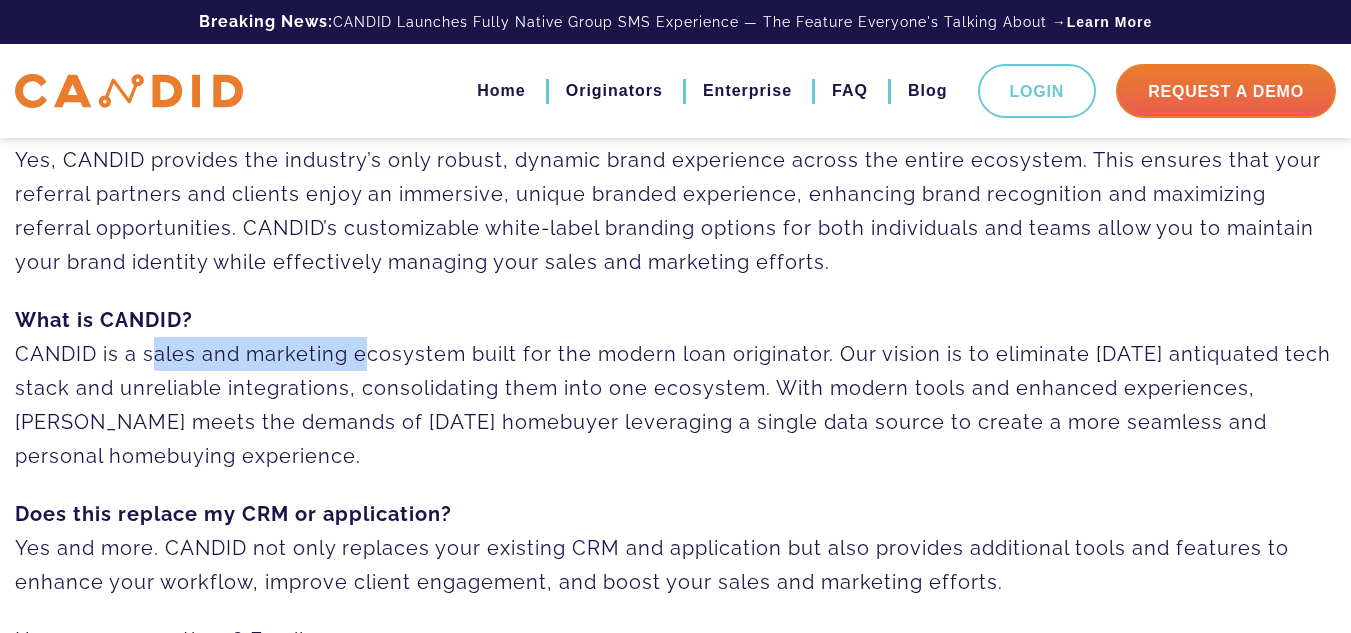 scroll, scrollTop: 1394, scrollLeft: 0, axis: vertical 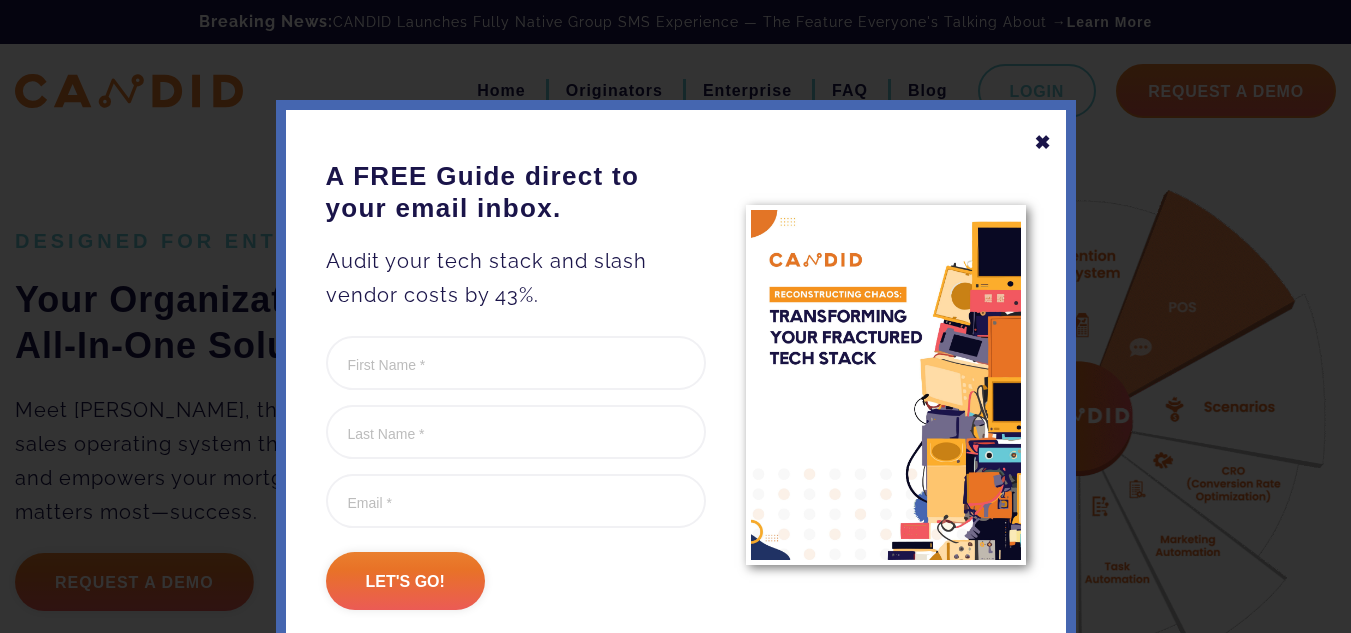click on "✖" at bounding box center (1043, 142) 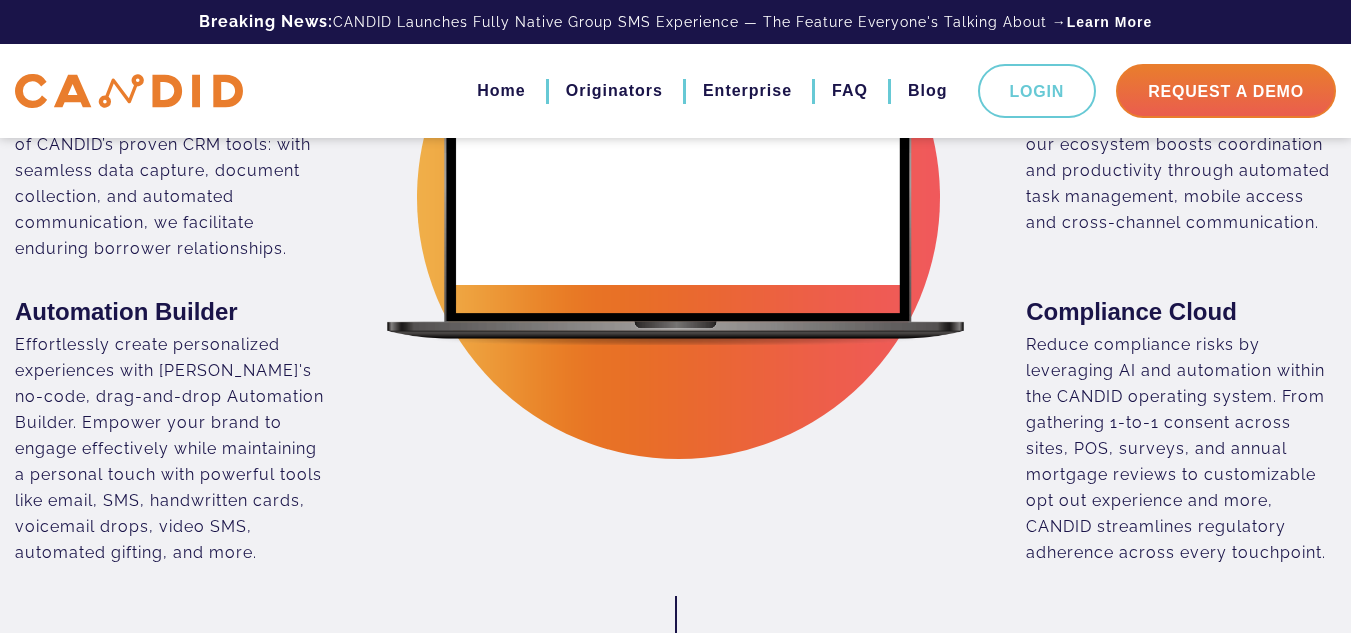 scroll, scrollTop: 1000, scrollLeft: 0, axis: vertical 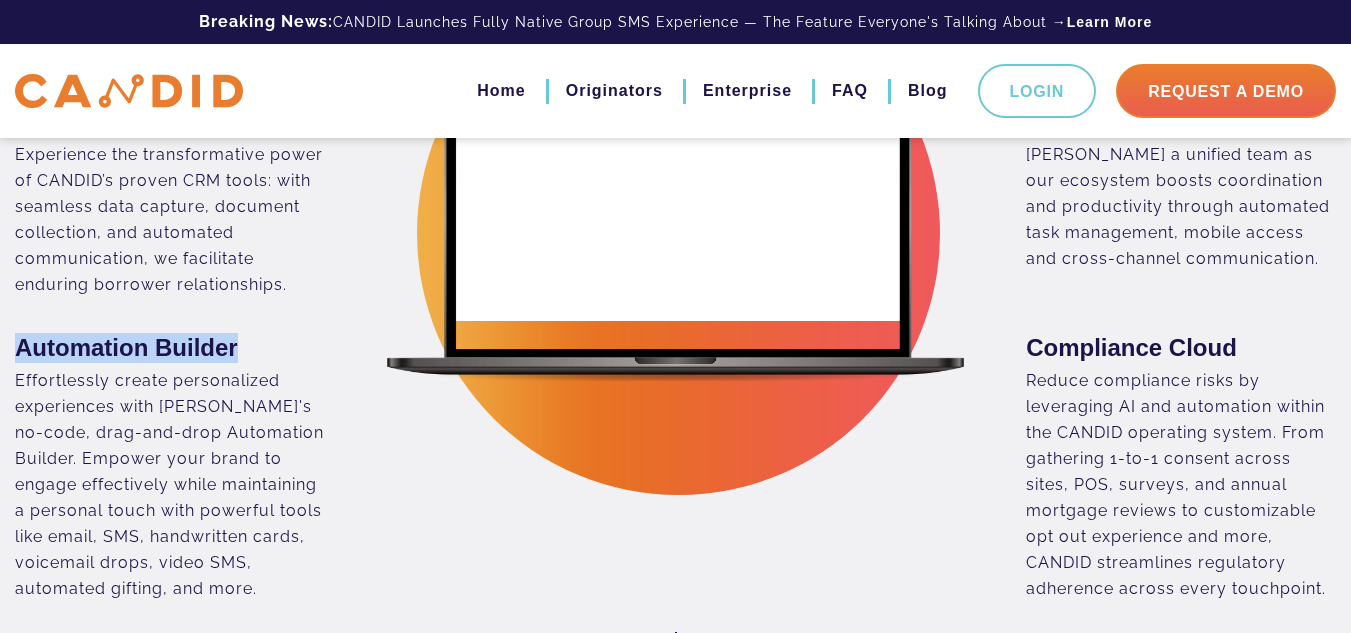 drag, startPoint x: 258, startPoint y: 343, endPoint x: 12, endPoint y: 338, distance: 246.05081 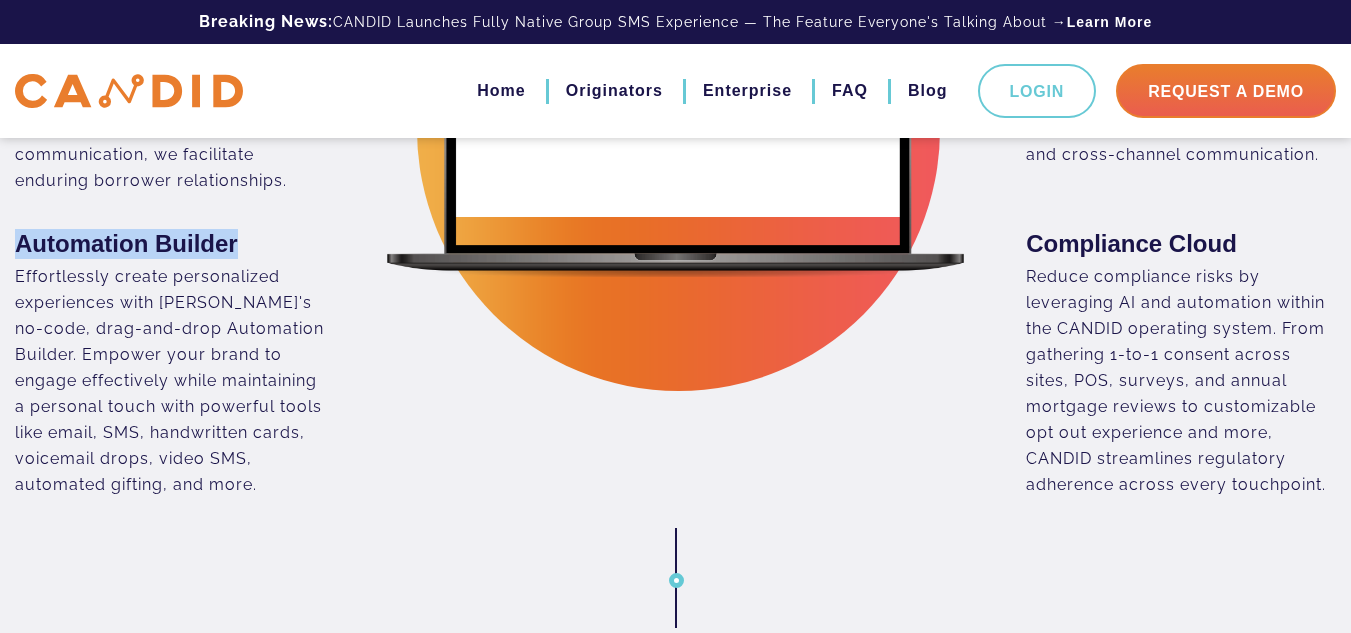 scroll, scrollTop: 1105, scrollLeft: 0, axis: vertical 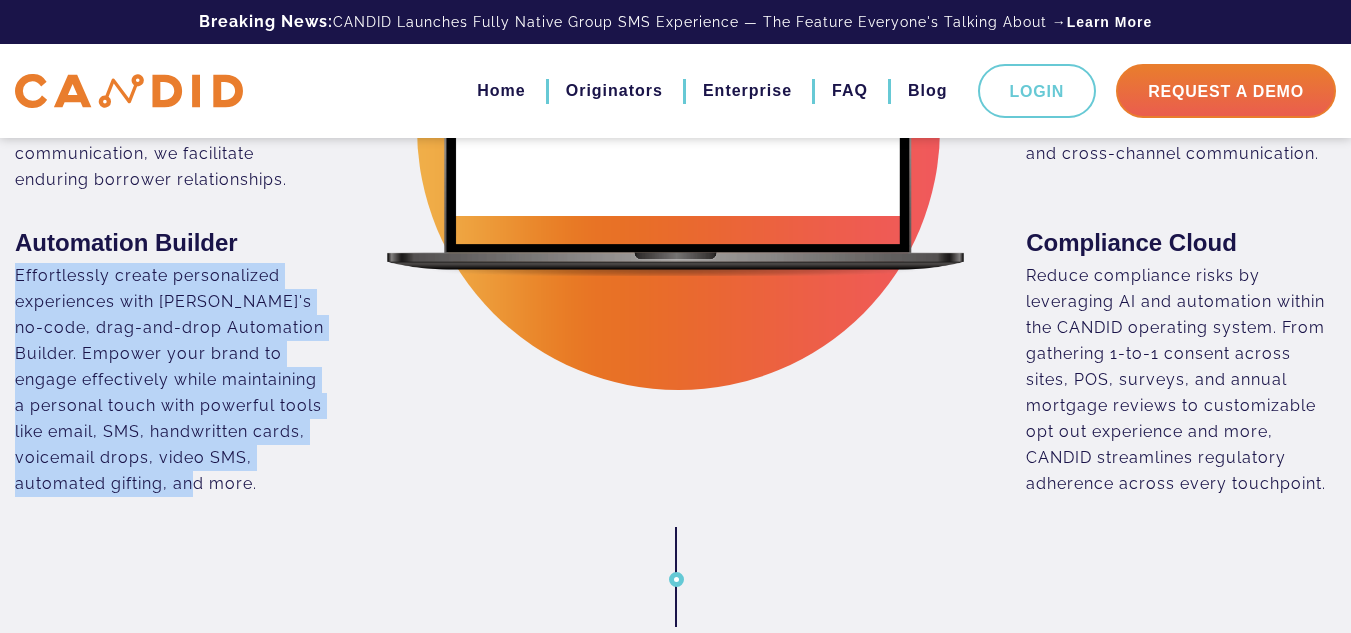 drag, startPoint x: 269, startPoint y: 474, endPoint x: 0, endPoint y: 267, distance: 339.426 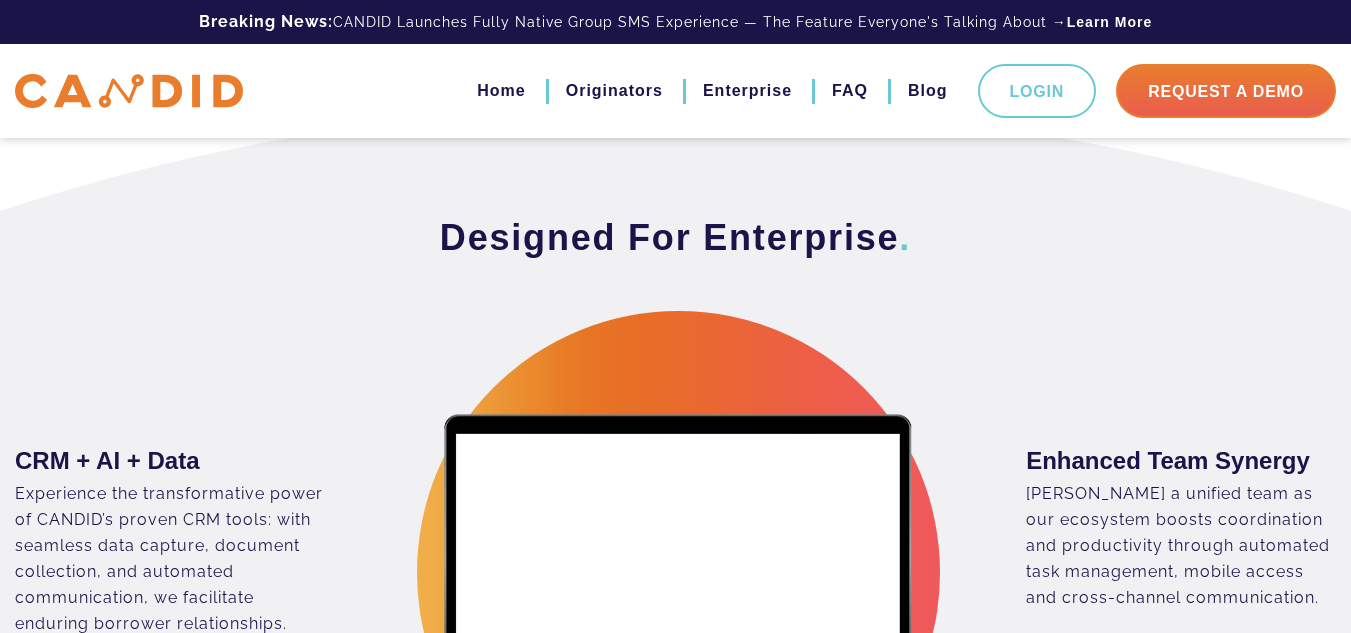 scroll, scrollTop: 612, scrollLeft: 0, axis: vertical 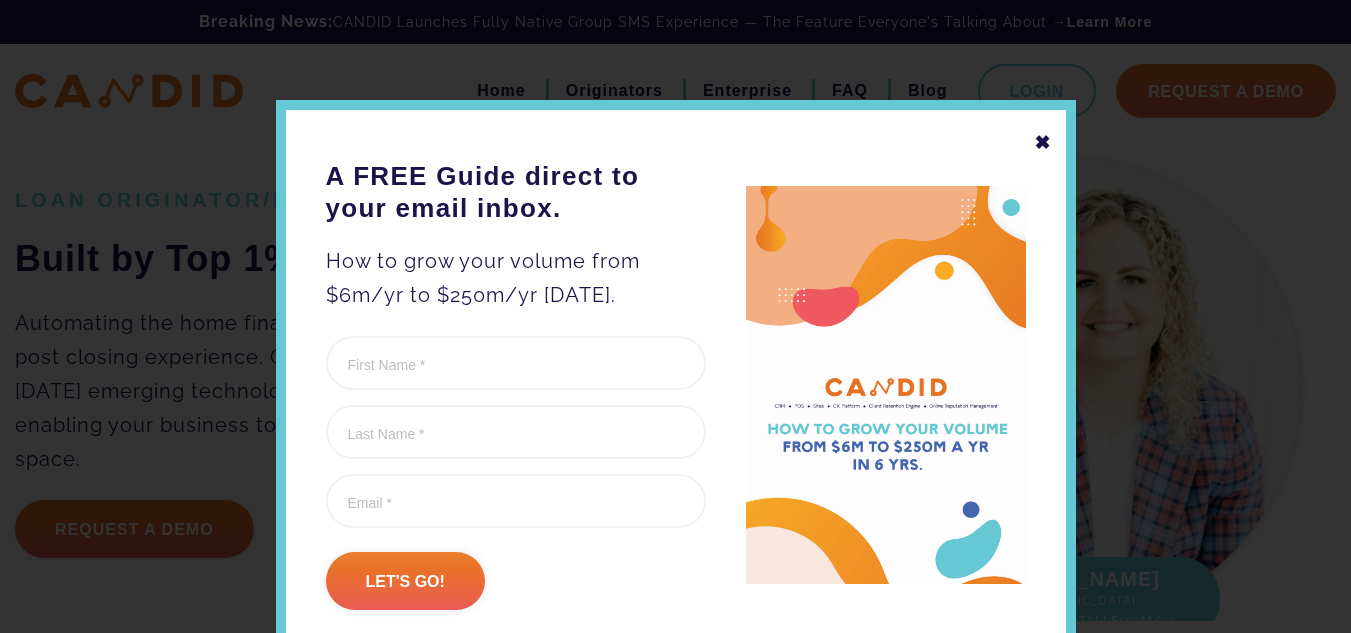 click on "✖" at bounding box center (1043, 142) 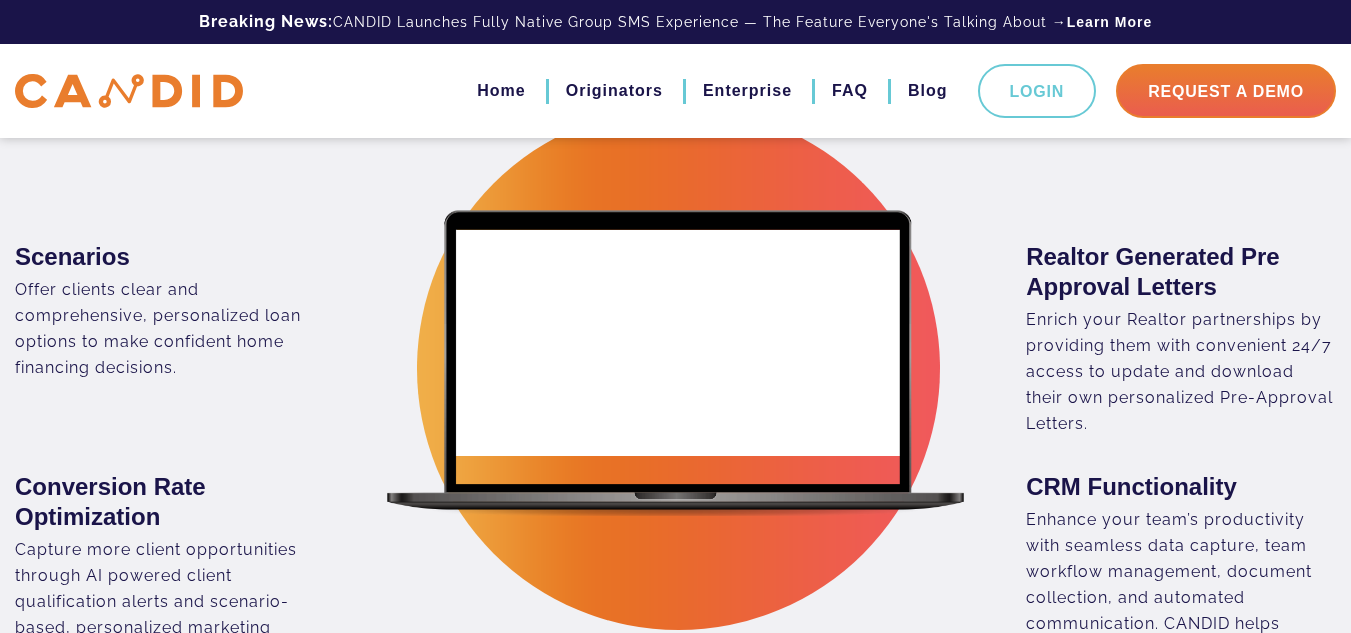 scroll, scrollTop: 1400, scrollLeft: 0, axis: vertical 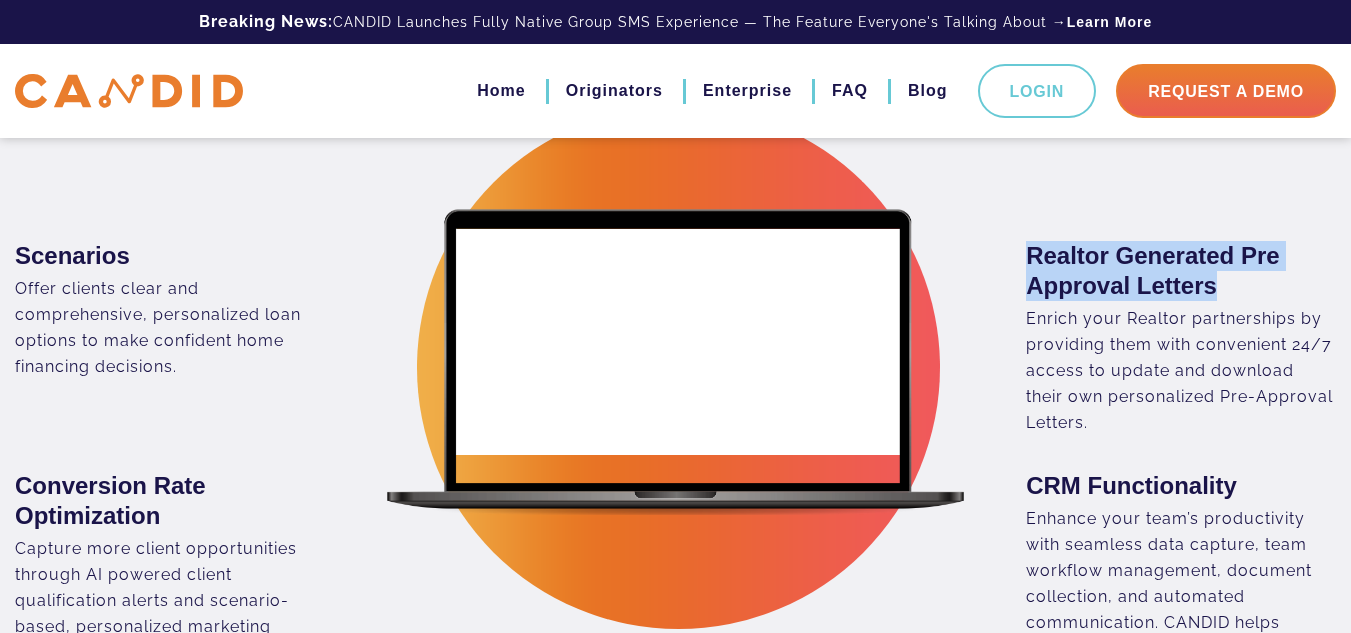 drag, startPoint x: 1077, startPoint y: 260, endPoint x: 1210, endPoint y: 279, distance: 134.3503 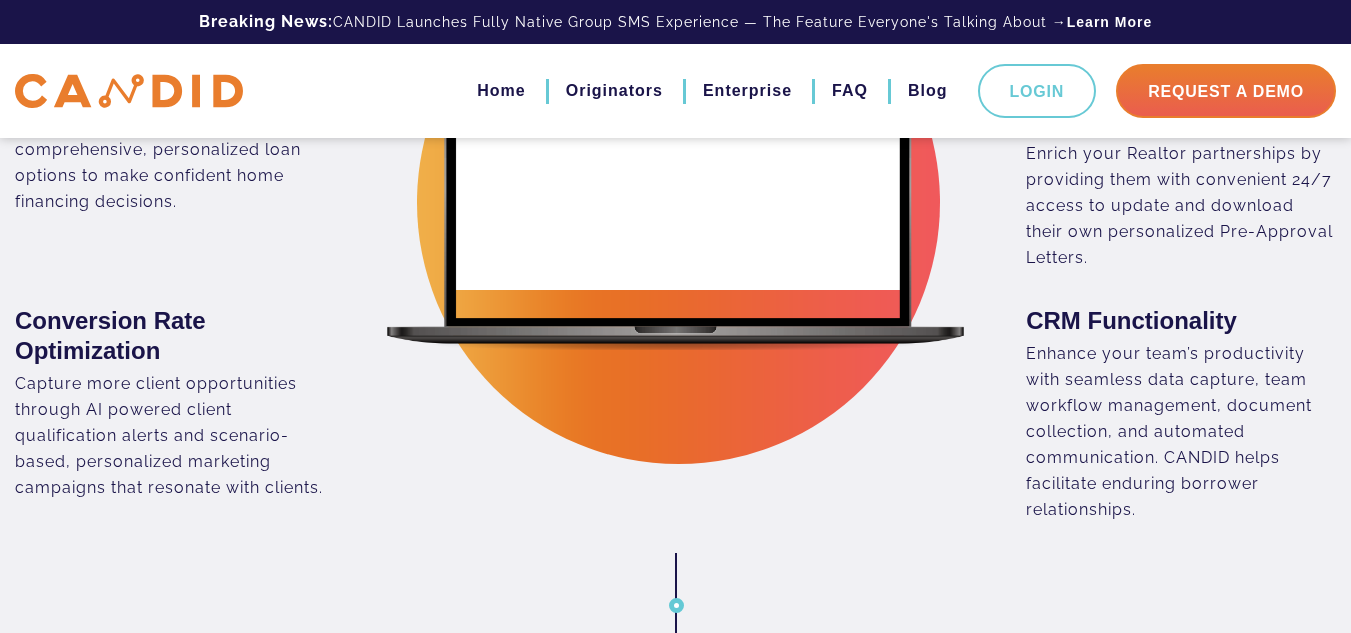 scroll, scrollTop: 1600, scrollLeft: 0, axis: vertical 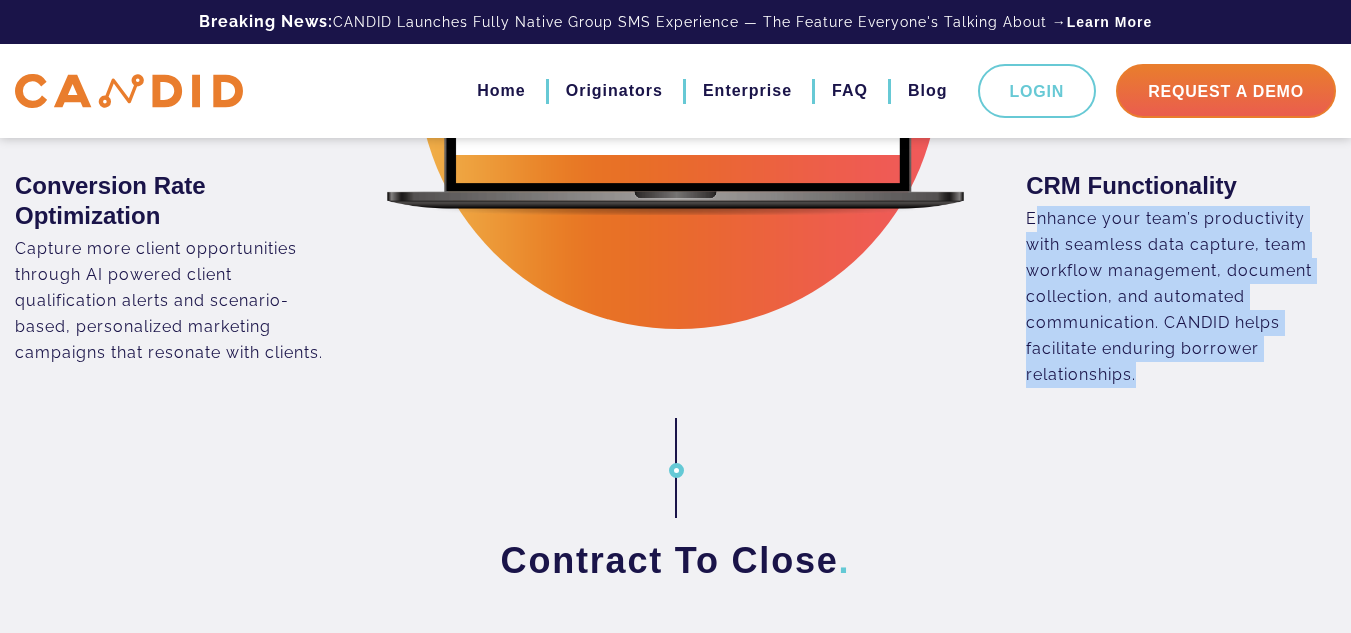 drag, startPoint x: 1048, startPoint y: 215, endPoint x: 1129, endPoint y: 372, distance: 176.66353 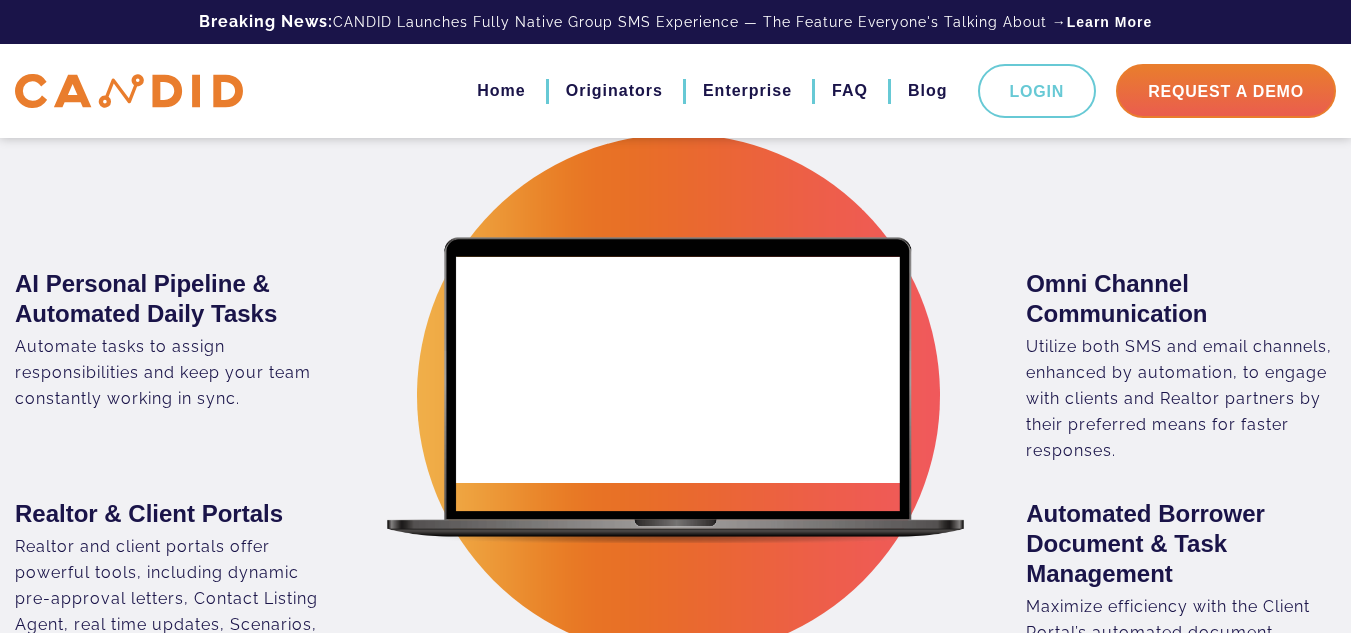 scroll, scrollTop: 1400, scrollLeft: 0, axis: vertical 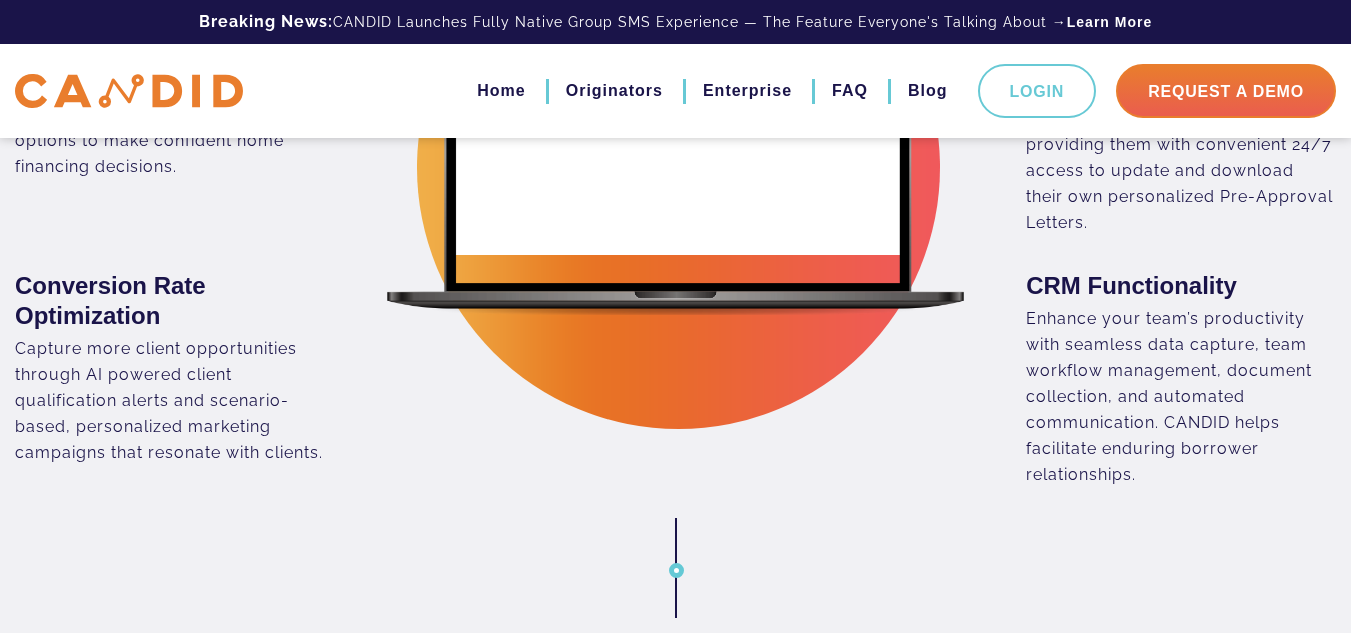 click on "Capture more client opportunities through AI powered client qualification alerts and scenario-based, personalized marketing campaigns that resonate with clients." at bounding box center [170, 401] 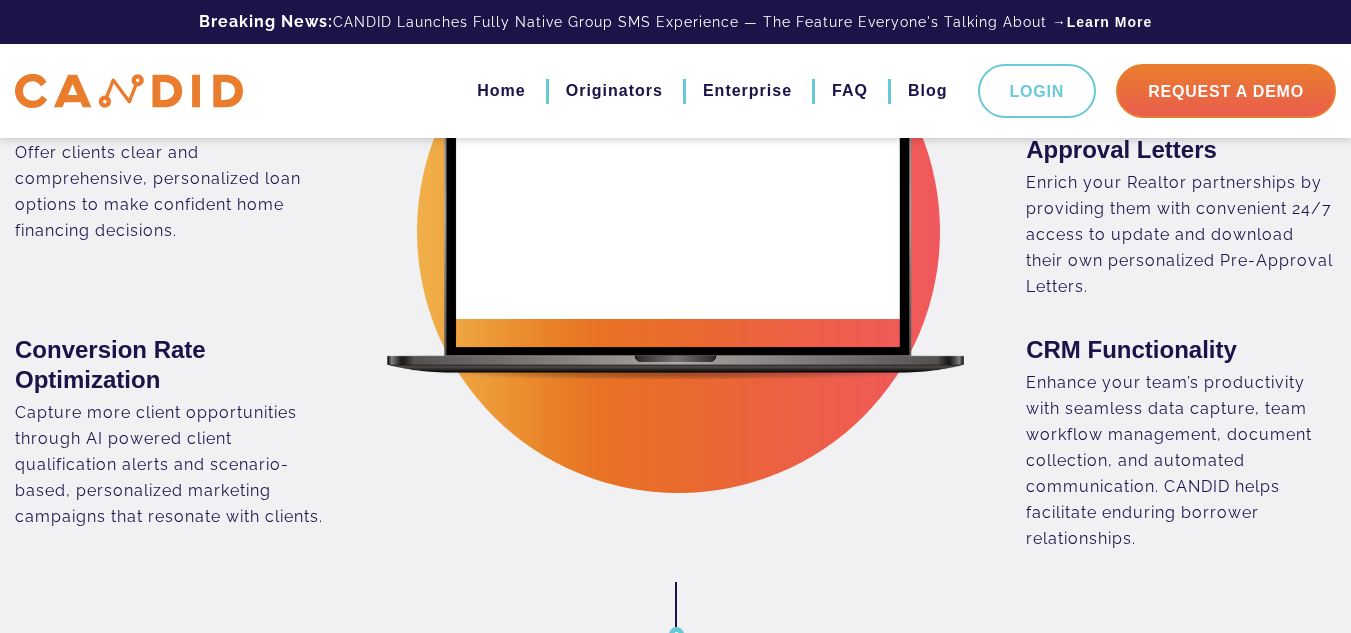 scroll, scrollTop: 1500, scrollLeft: 0, axis: vertical 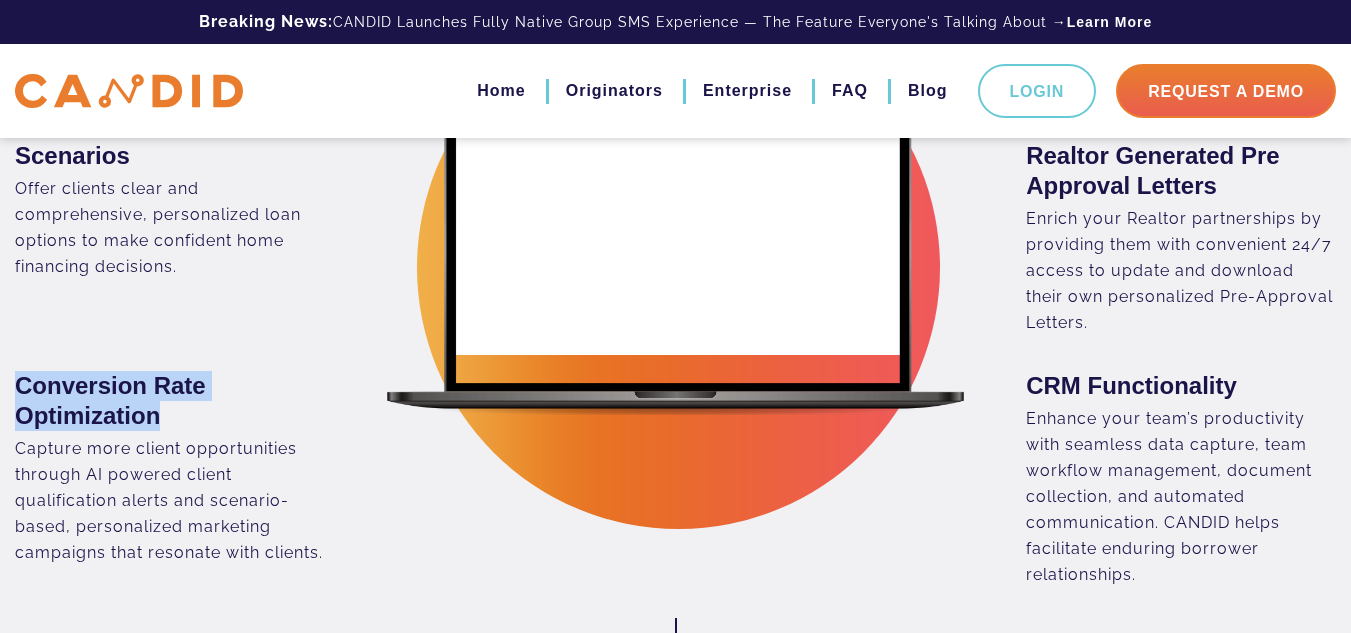 drag, startPoint x: 195, startPoint y: 427, endPoint x: 6, endPoint y: 380, distance: 194.75626 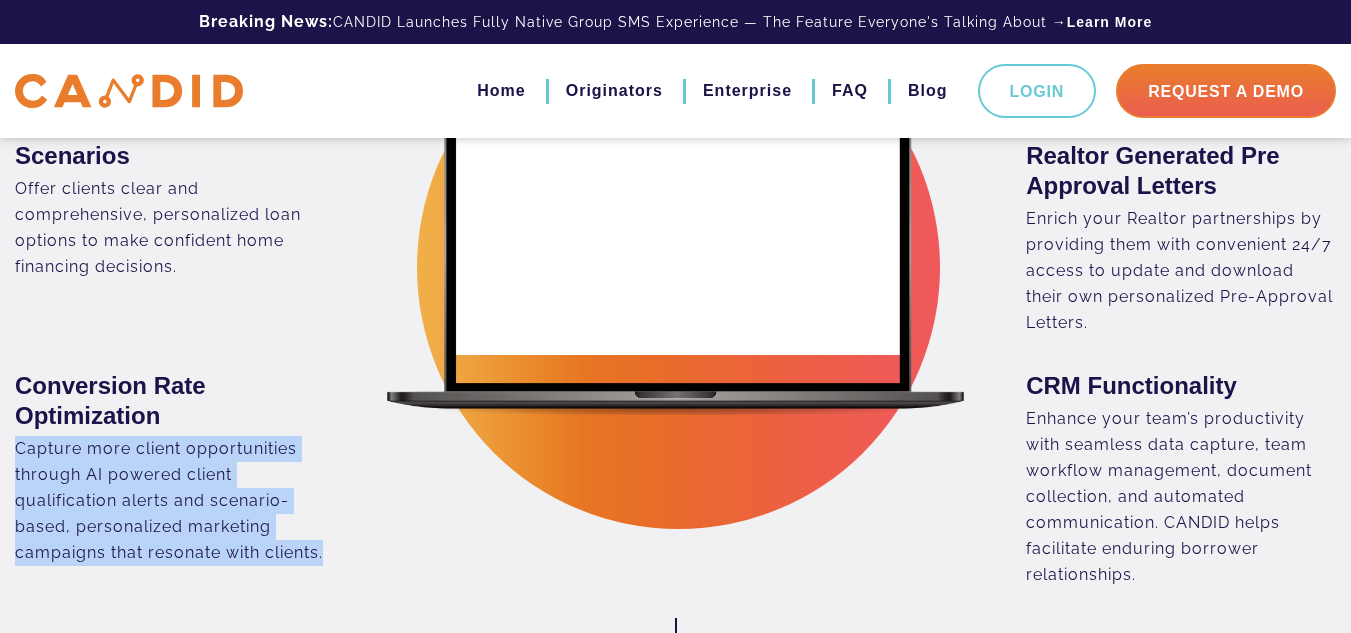 drag, startPoint x: 3, startPoint y: 510, endPoint x: 0, endPoint y: 455, distance: 55.081757 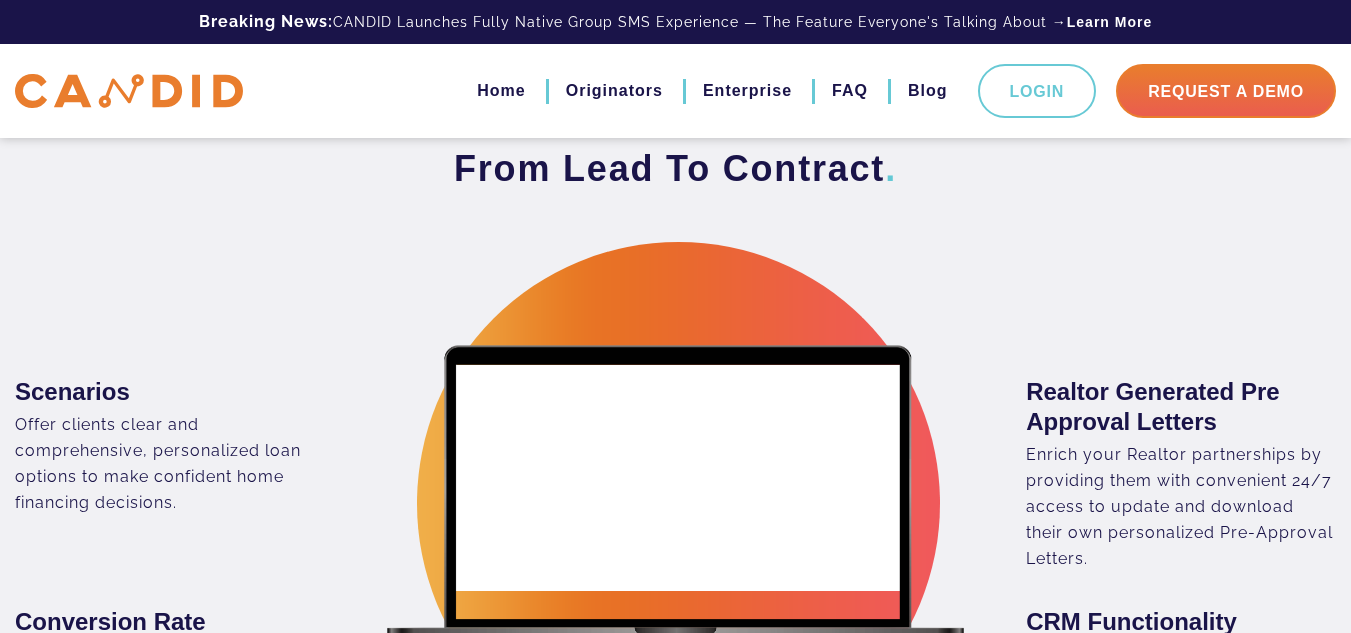scroll, scrollTop: 1300, scrollLeft: 0, axis: vertical 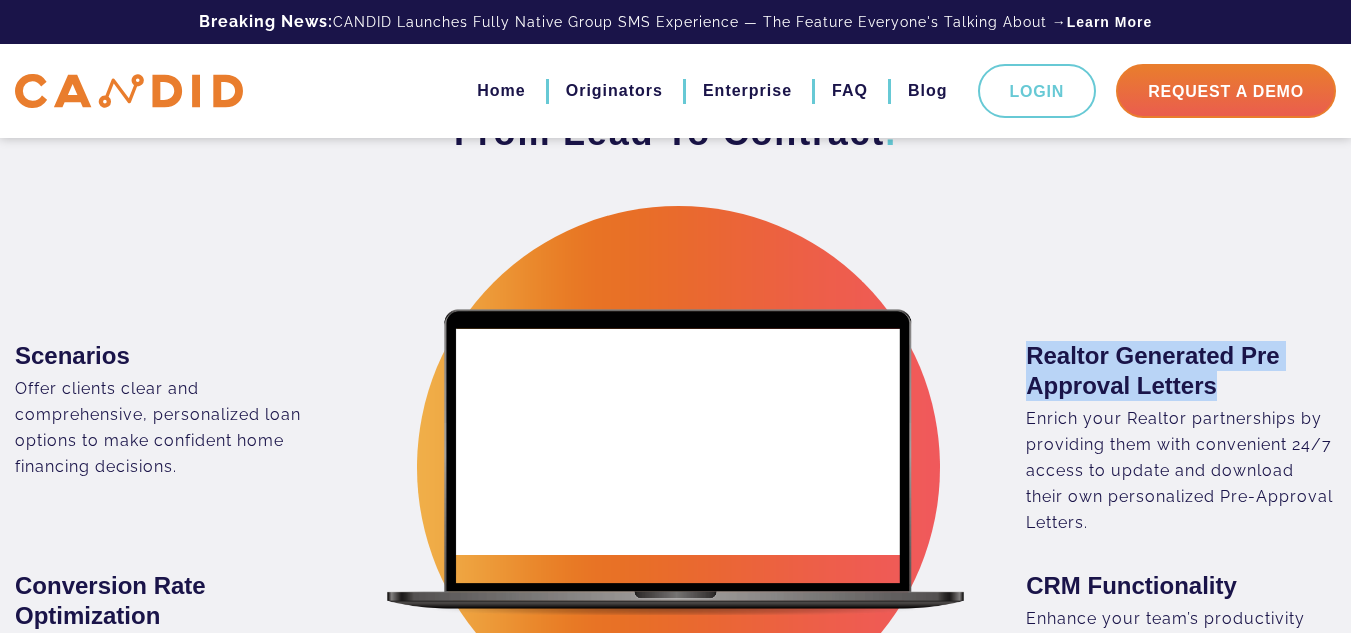 drag, startPoint x: 1025, startPoint y: 356, endPoint x: 1261, endPoint y: 384, distance: 237.65521 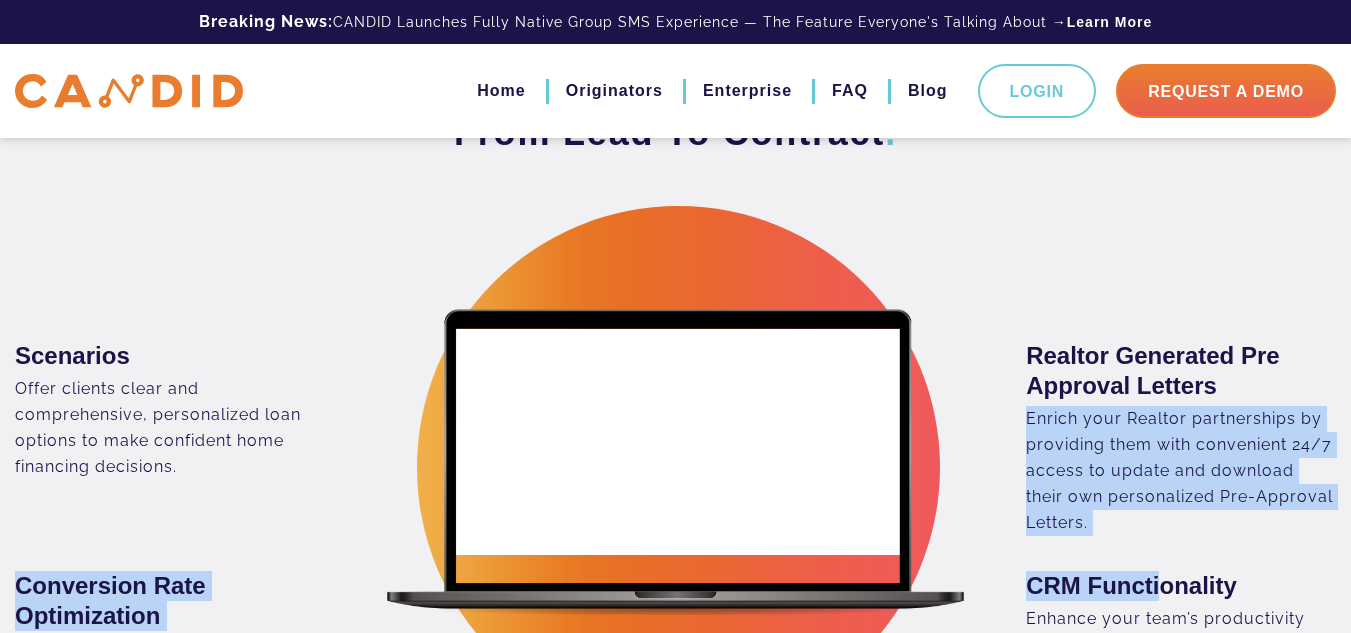 drag, startPoint x: 1163, startPoint y: 540, endPoint x: 1025, endPoint y: 409, distance: 190.27611 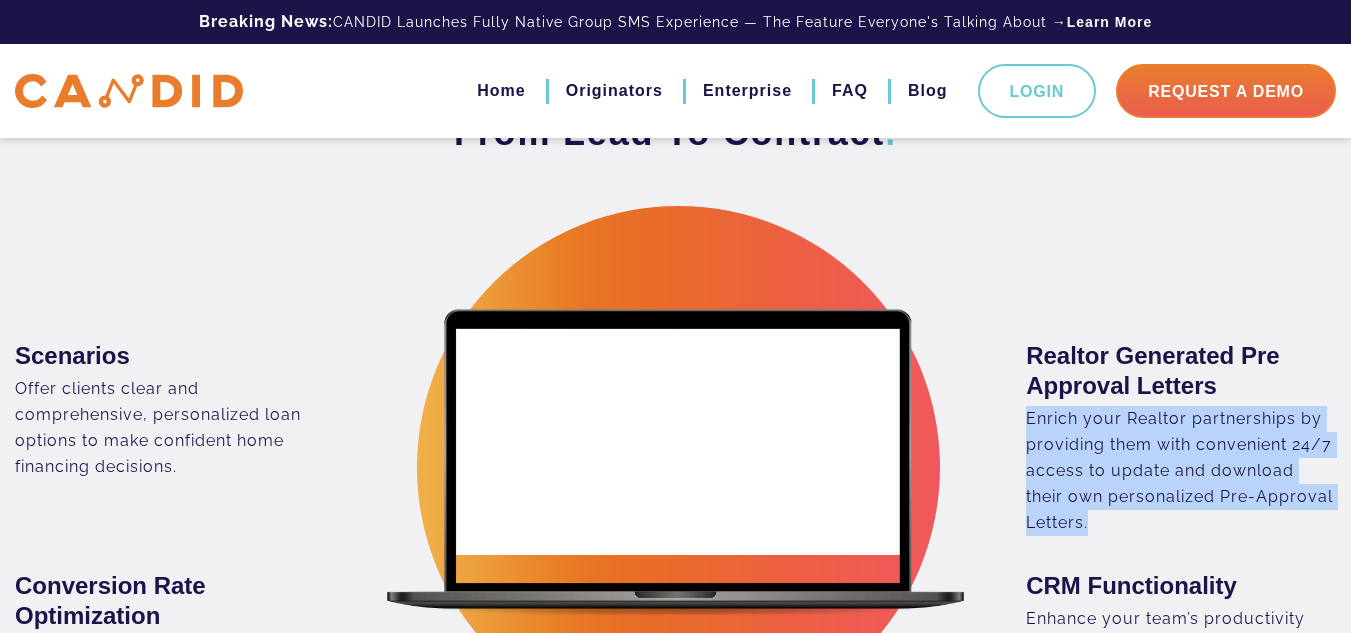 drag, startPoint x: 1113, startPoint y: 529, endPoint x: 1004, endPoint y: 417, distance: 156.285 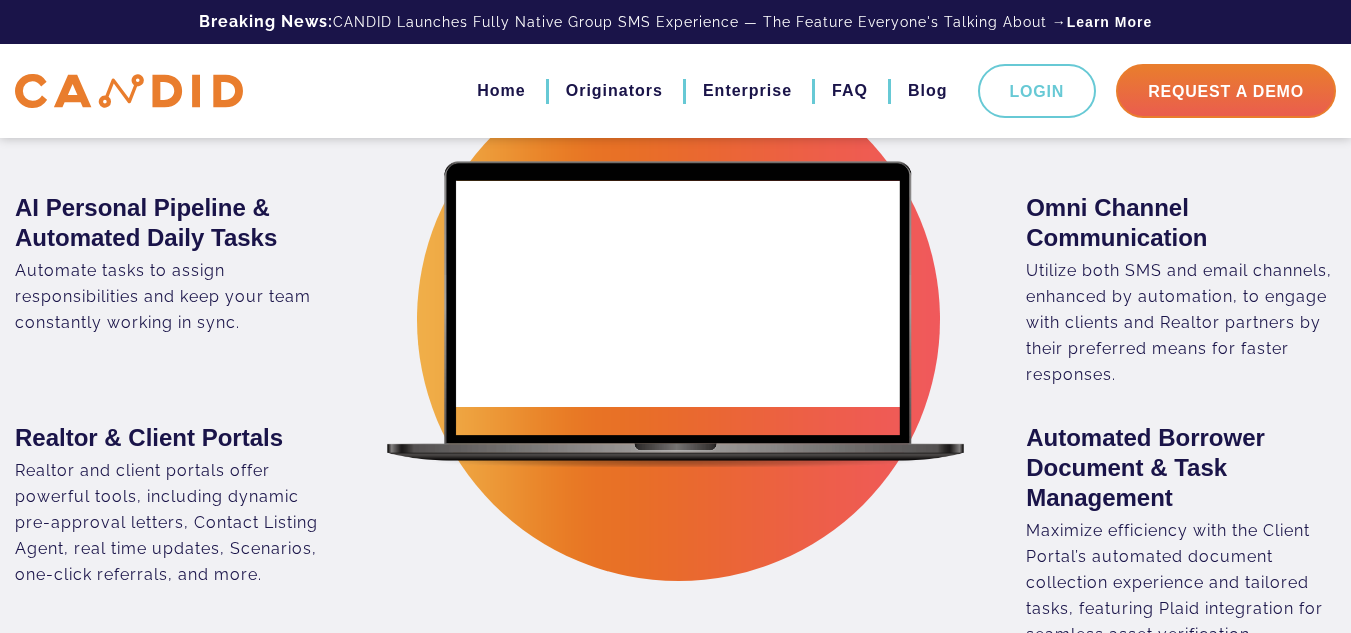 scroll, scrollTop: 2326, scrollLeft: 0, axis: vertical 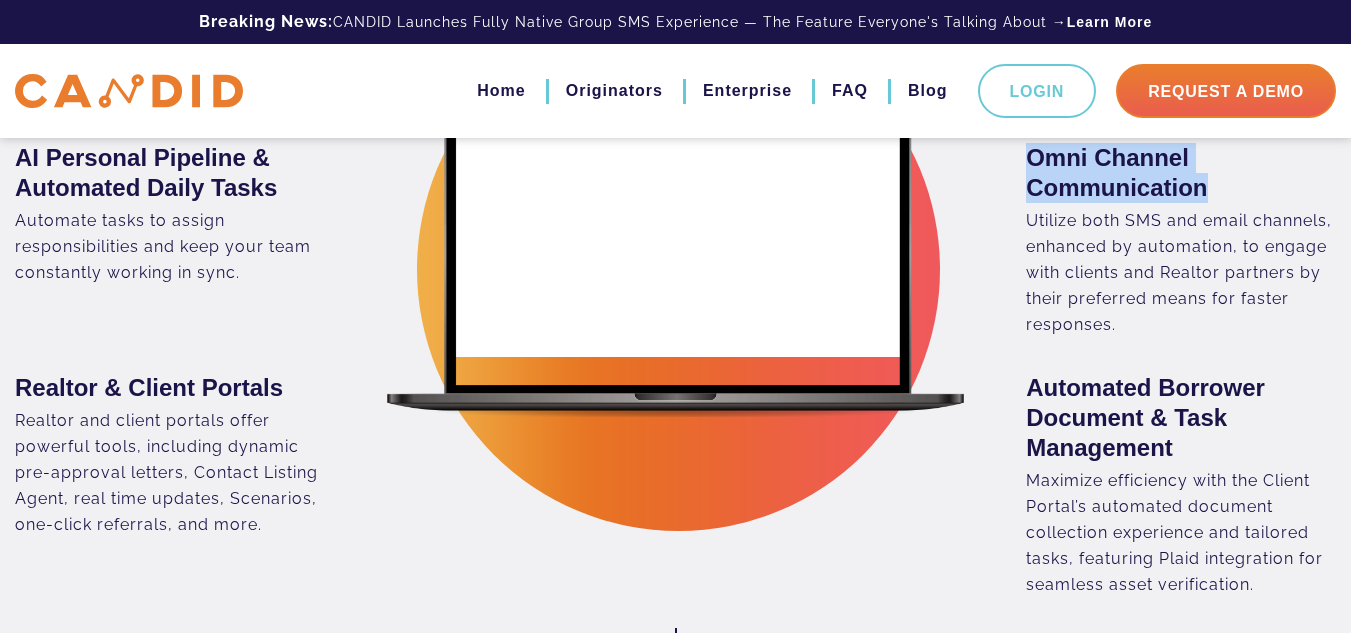 drag, startPoint x: 1235, startPoint y: 187, endPoint x: 968, endPoint y: 164, distance: 267.9888 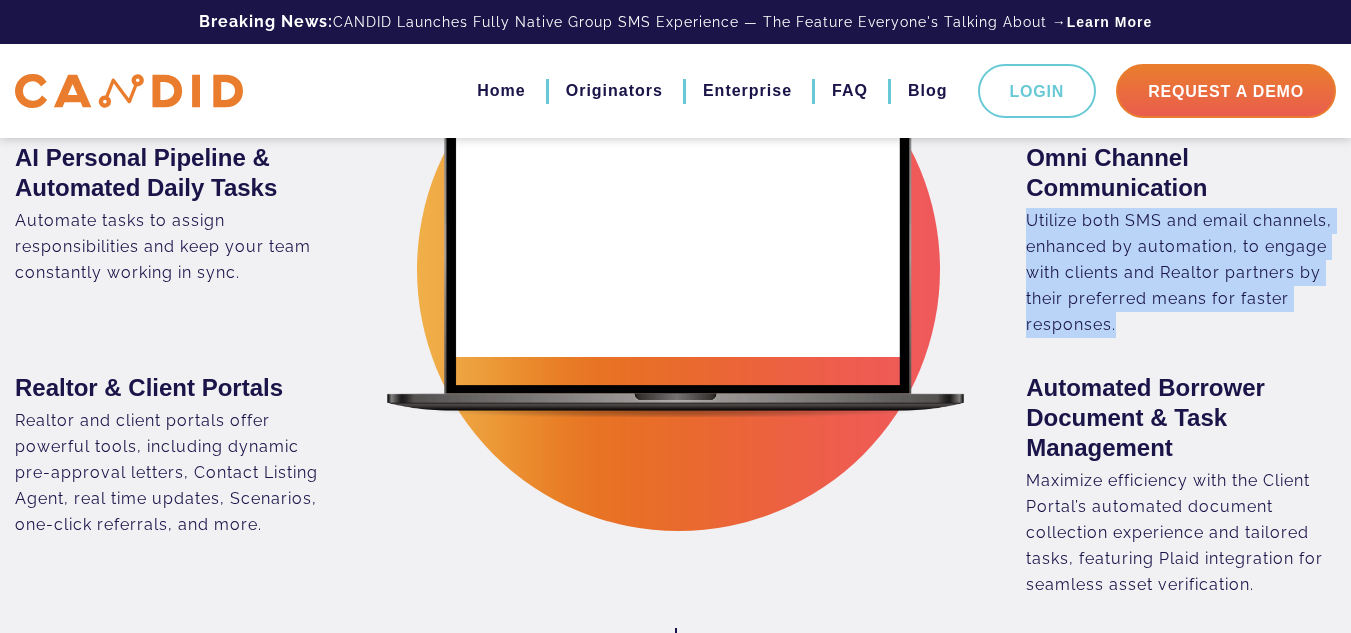 drag, startPoint x: 1117, startPoint y: 333, endPoint x: 1022, endPoint y: 223, distance: 145.34442 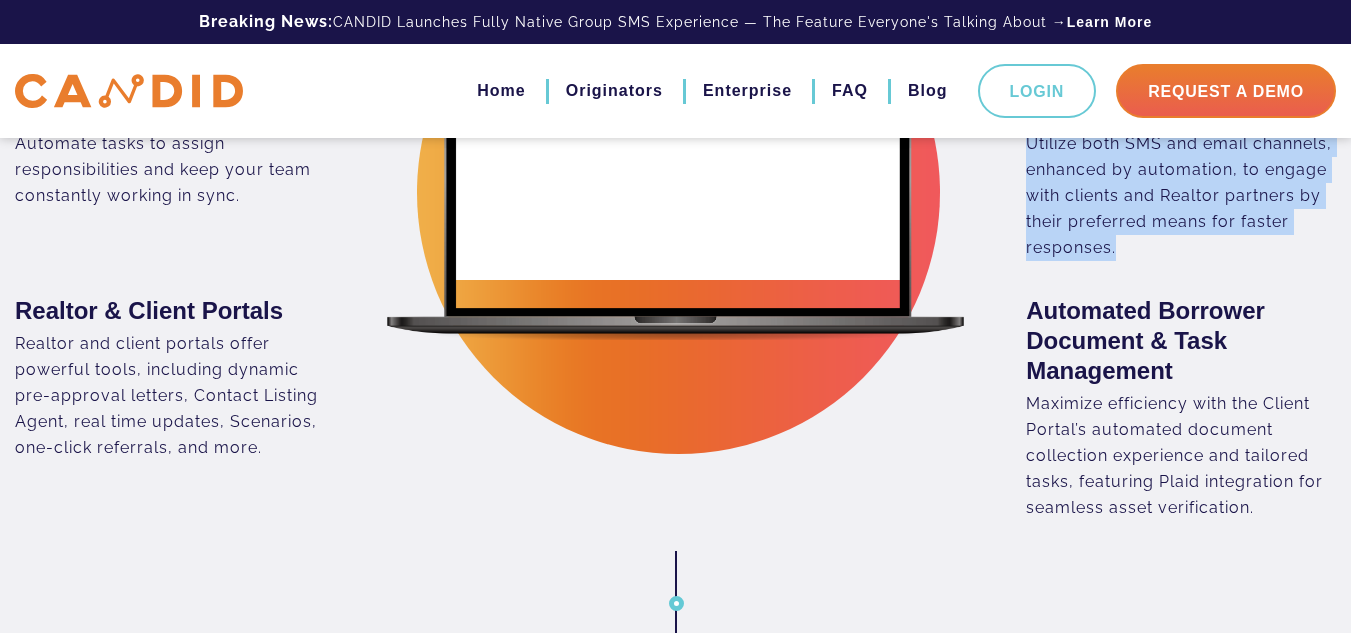 scroll, scrollTop: 2426, scrollLeft: 0, axis: vertical 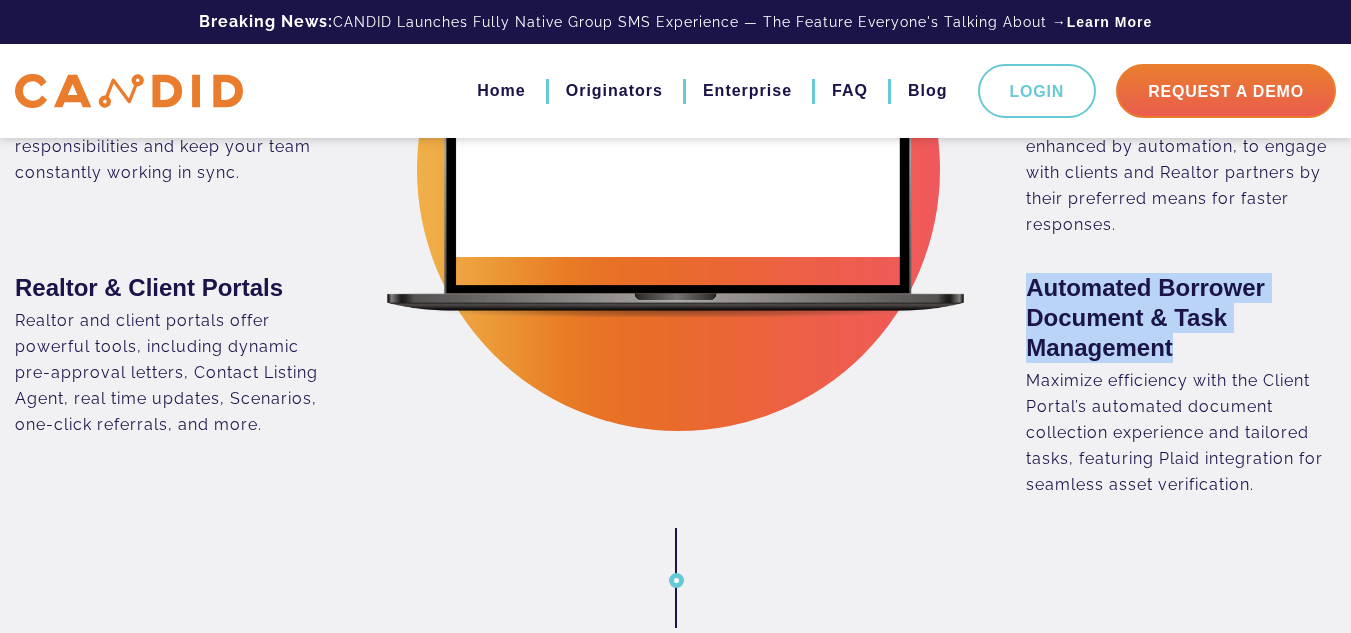 drag, startPoint x: 1202, startPoint y: 355, endPoint x: 995, endPoint y: 289, distance: 217.26712 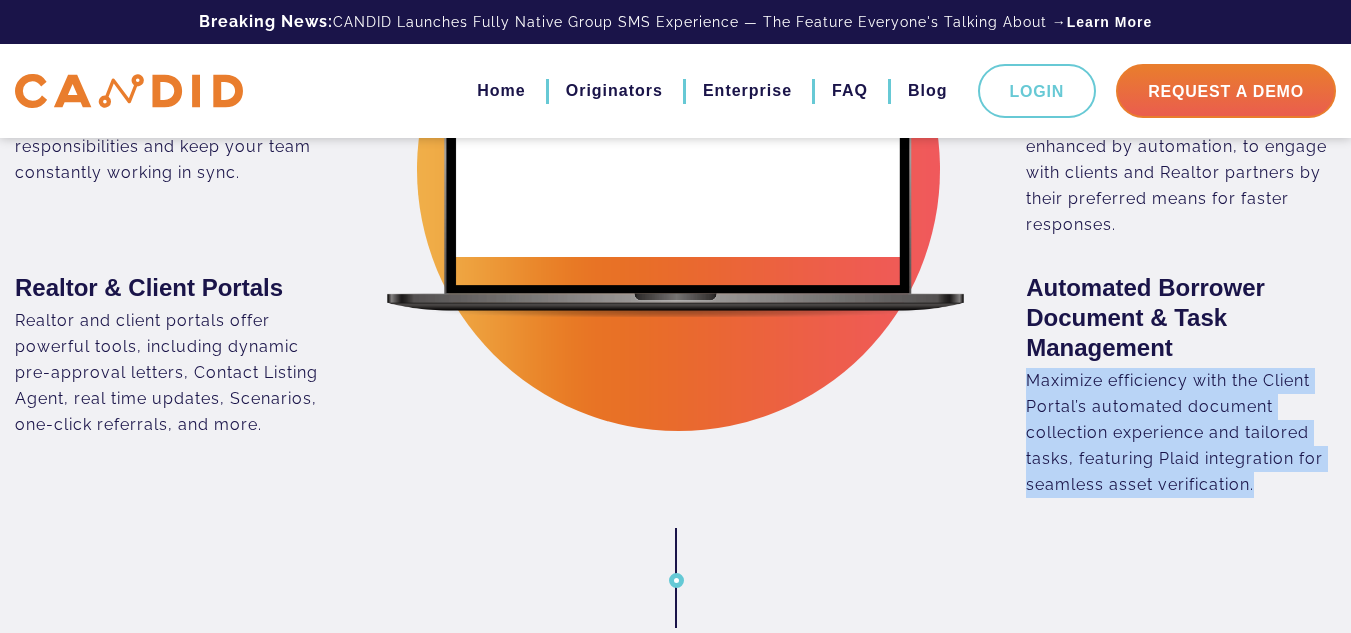 drag, startPoint x: 1215, startPoint y: 469, endPoint x: 1015, endPoint y: 385, distance: 216.92395 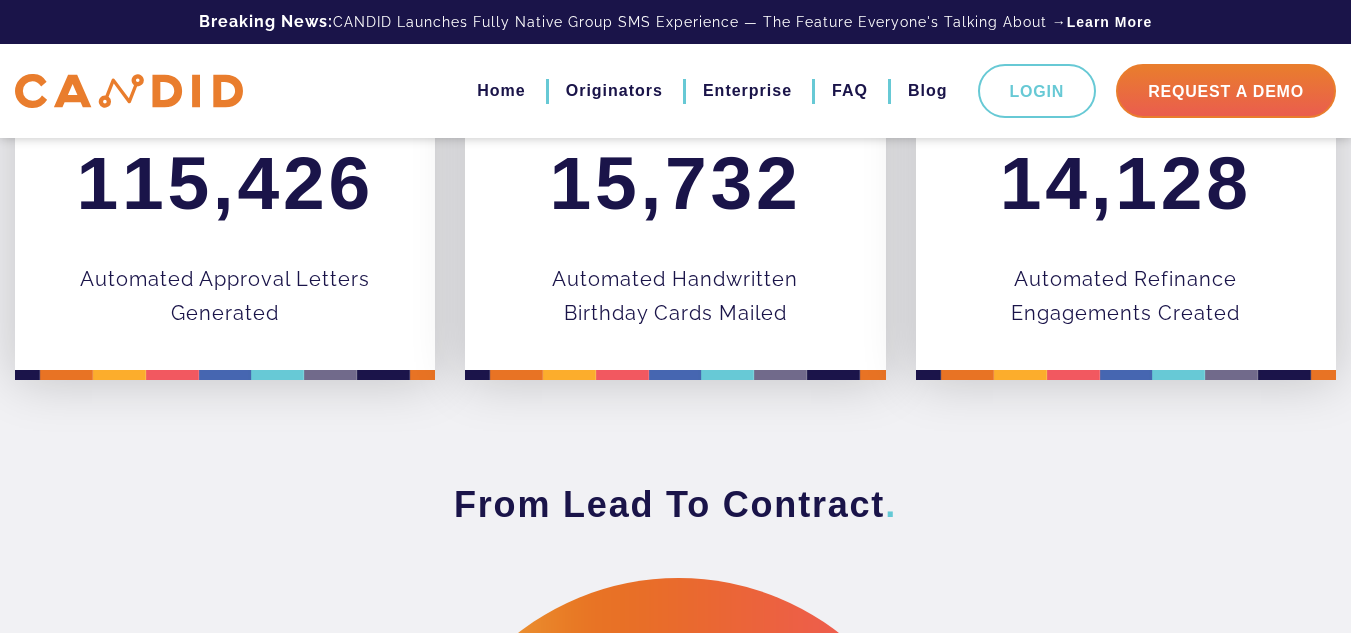 scroll, scrollTop: 462, scrollLeft: 0, axis: vertical 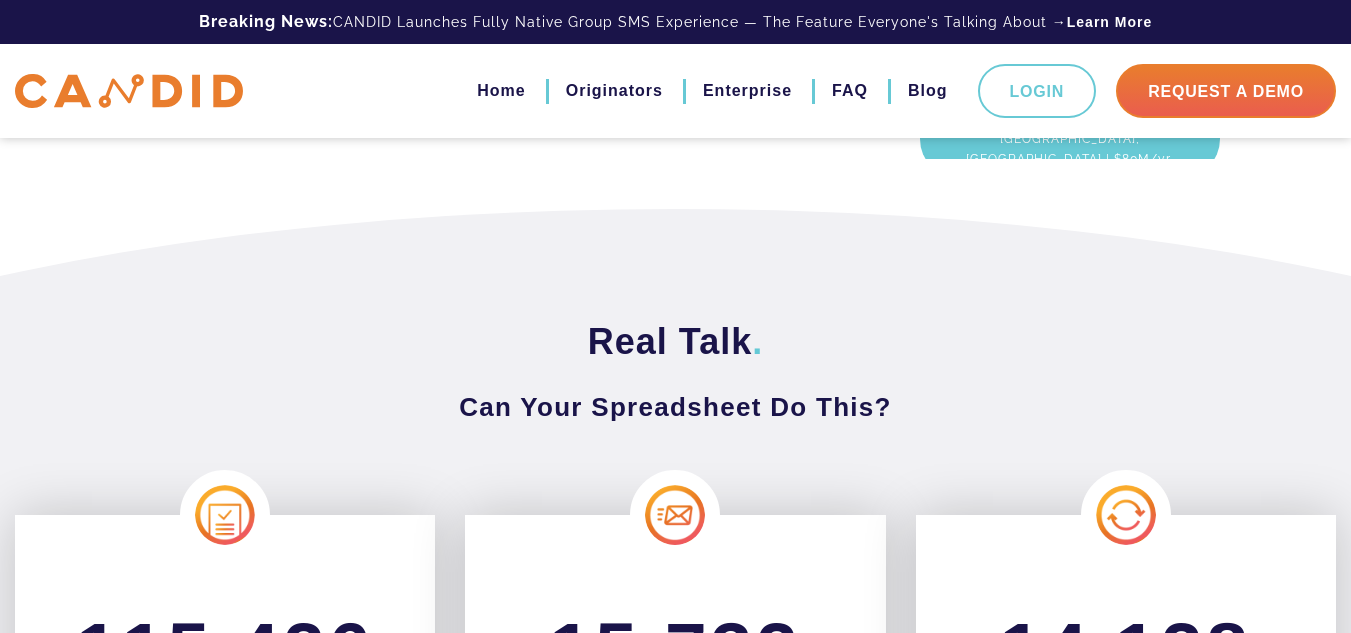 click on "LOAN ORIGINATOR/BROKER/TEAMS
Built by Top 1% LOs for Top 1% LOs
Automating the home financing journey and revolutionizing the post closing experience. CANDID eliminates the complexity of today’s emerging technology with a user-friendly experience, enabling your business to thrive in the modern mortgage lending space.
Request a Demo SEE OUR RESULTS
Garrett Locklear
Nashville, TN | $1B lifetime fundings
Kim Winters
Asheville, NC | $180M/yr.
Kevin O’Laughlin
Pittsburgh, PA | $125M/yr. Lucas Johnson
Paige Bowman" at bounding box center (675, -127) 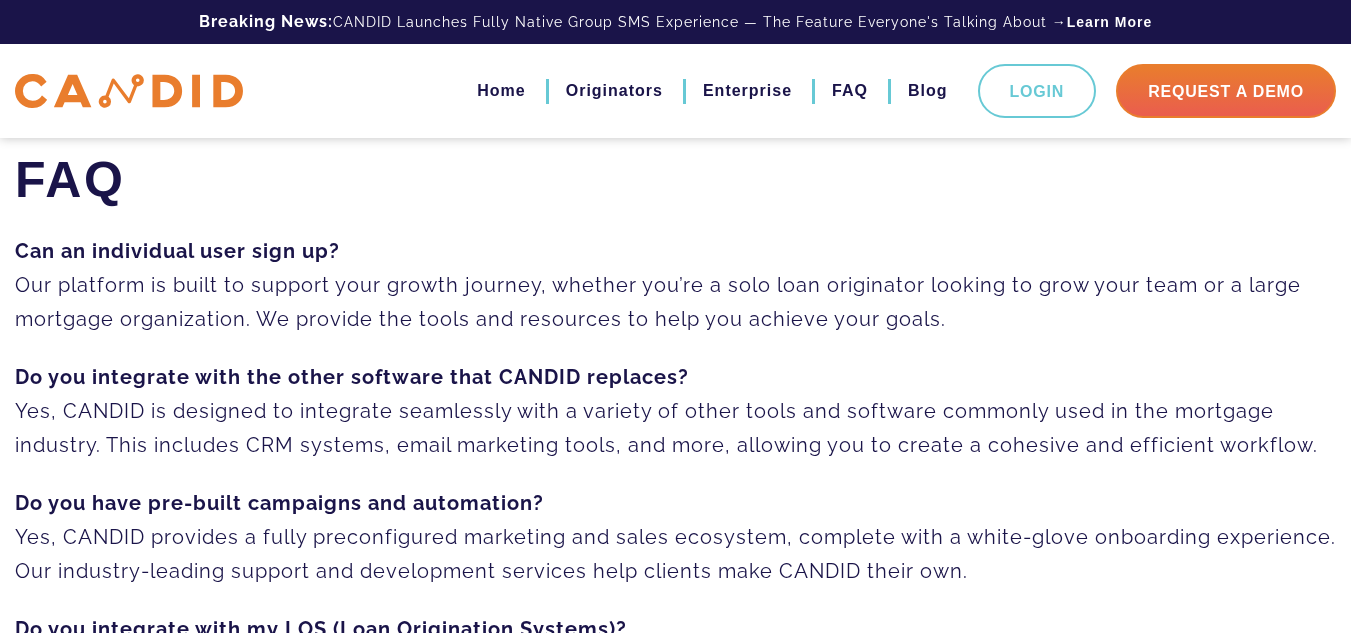 scroll, scrollTop: 1394, scrollLeft: 0, axis: vertical 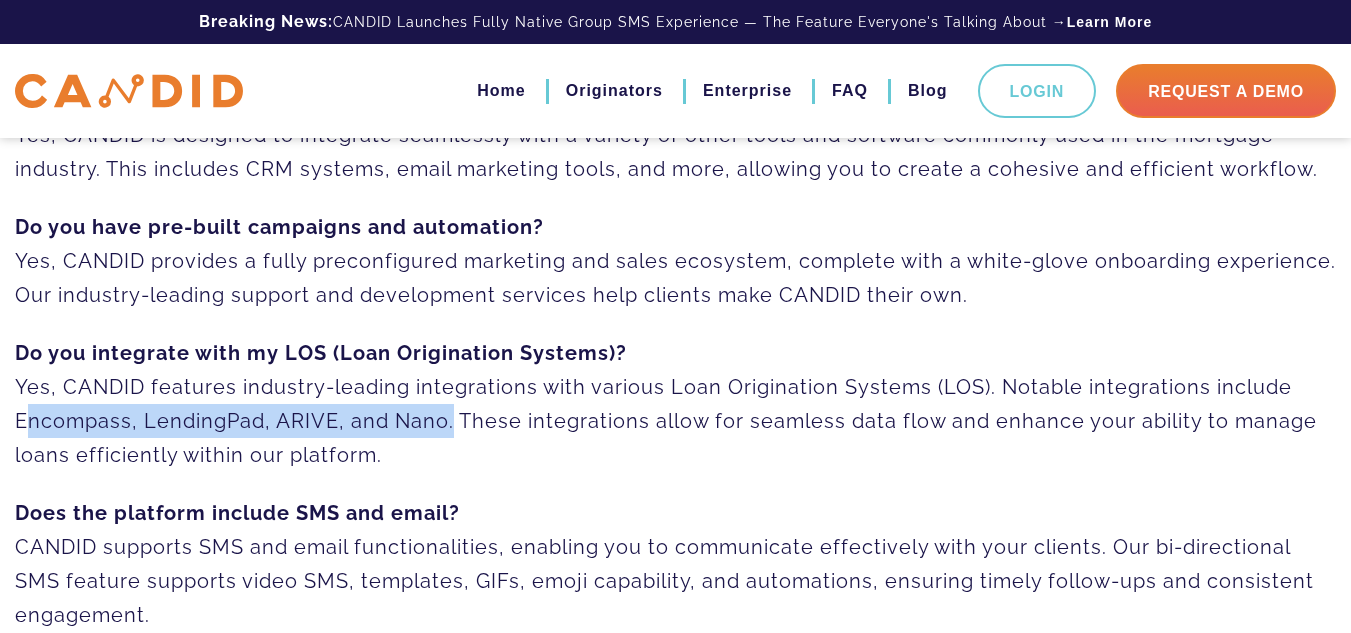 drag, startPoint x: 12, startPoint y: 418, endPoint x: 445, endPoint y: 410, distance: 433.07388 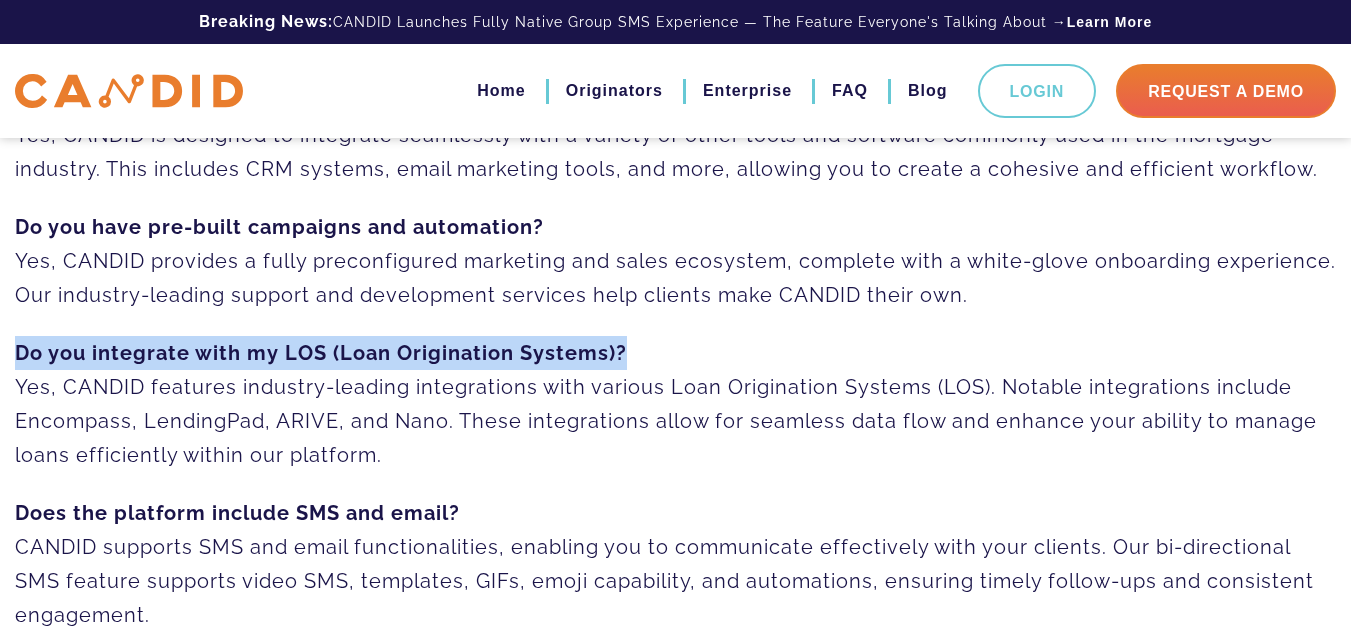 drag, startPoint x: 646, startPoint y: 344, endPoint x: 14, endPoint y: 359, distance: 632.178 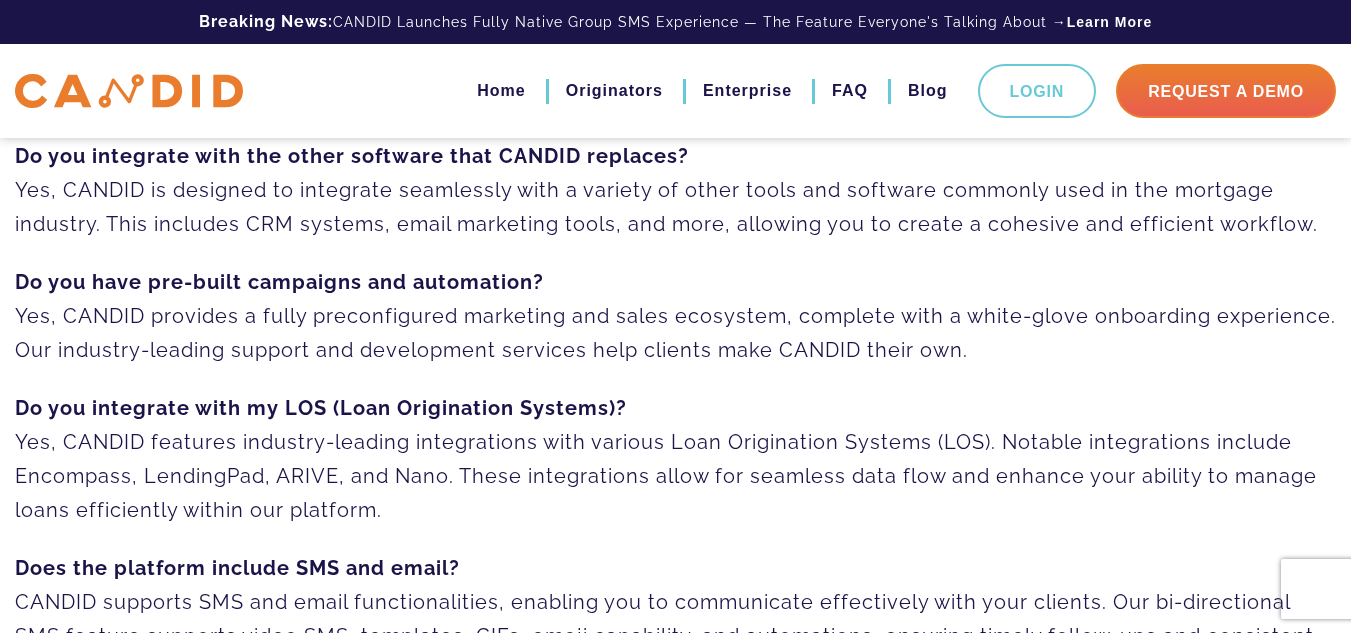 scroll, scrollTop: 793, scrollLeft: 0, axis: vertical 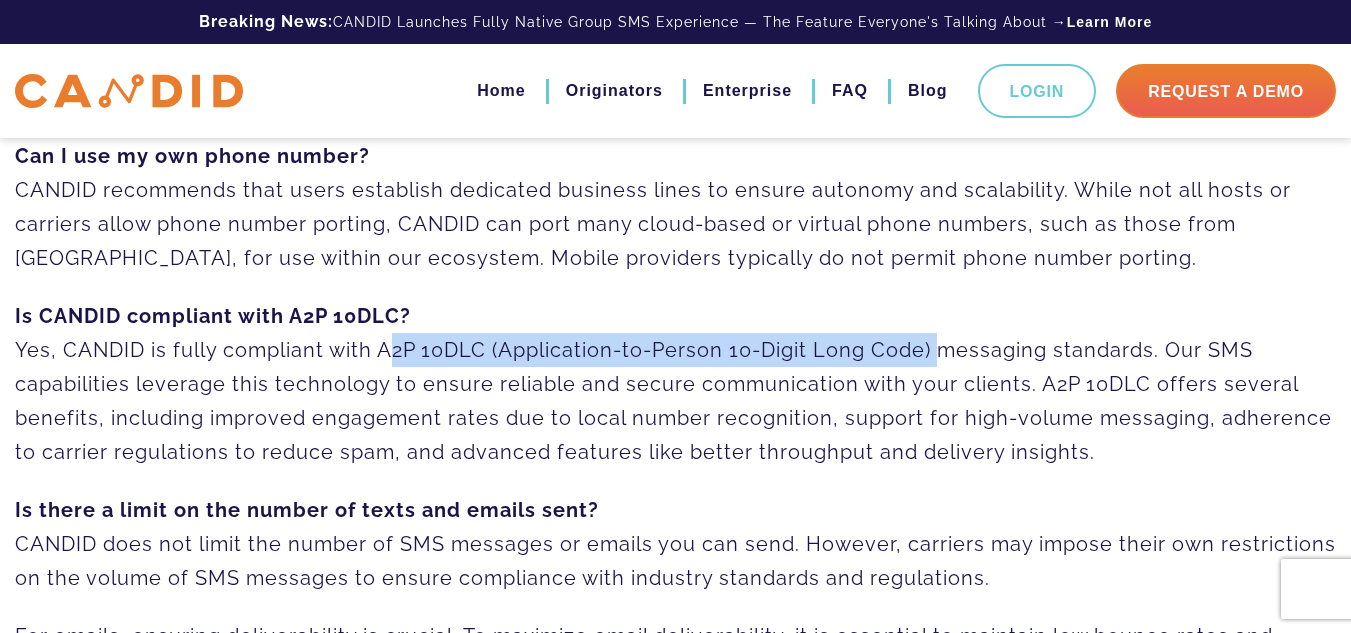 drag, startPoint x: 378, startPoint y: 346, endPoint x: 934, endPoint y: 356, distance: 556.0899 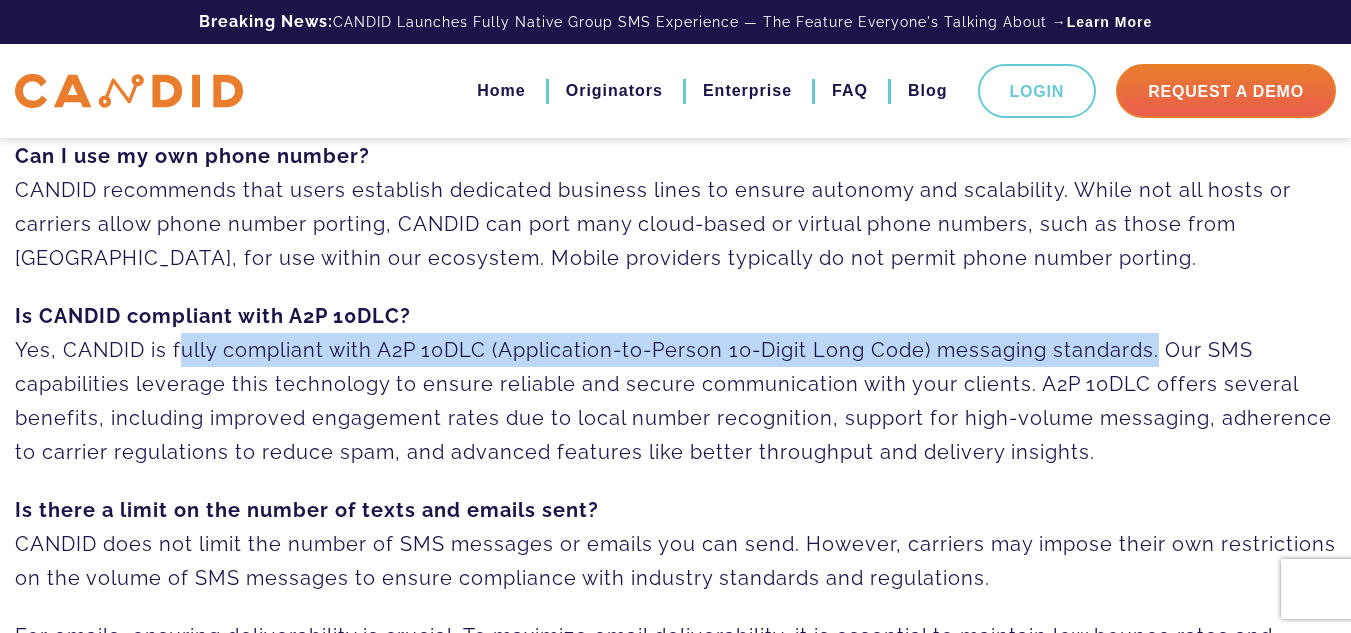 drag, startPoint x: 170, startPoint y: 355, endPoint x: 1153, endPoint y: 348, distance: 983.0249 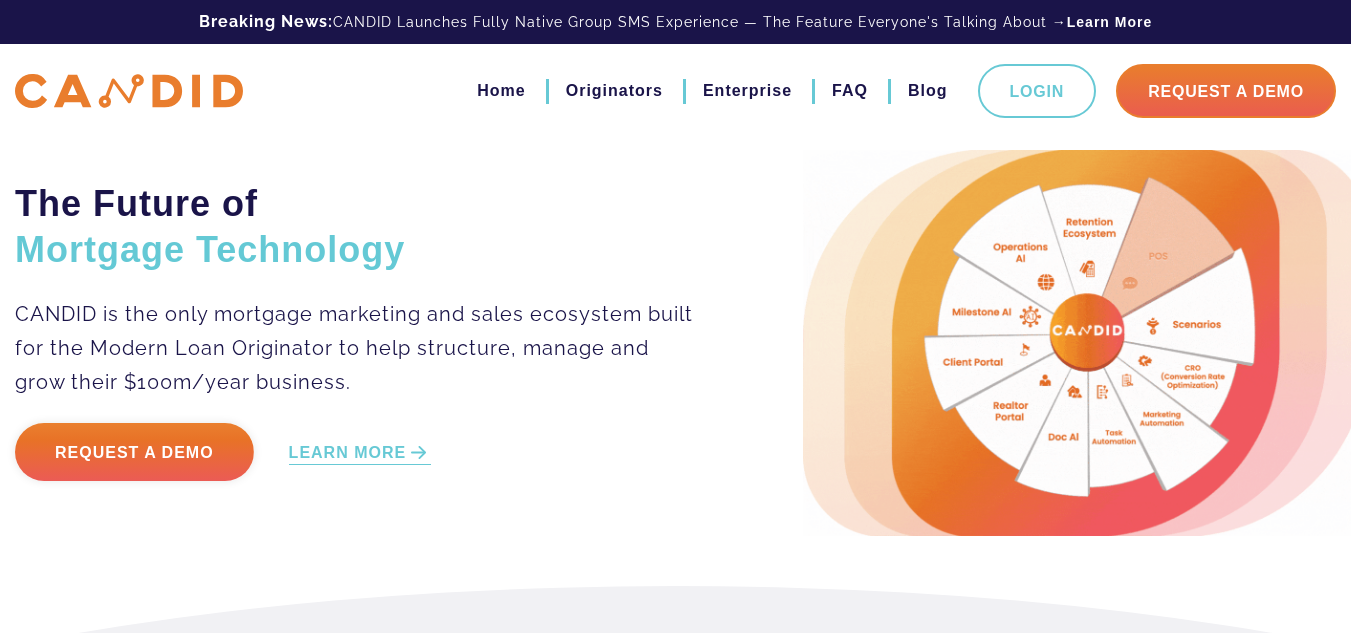 scroll, scrollTop: 0, scrollLeft: 0, axis: both 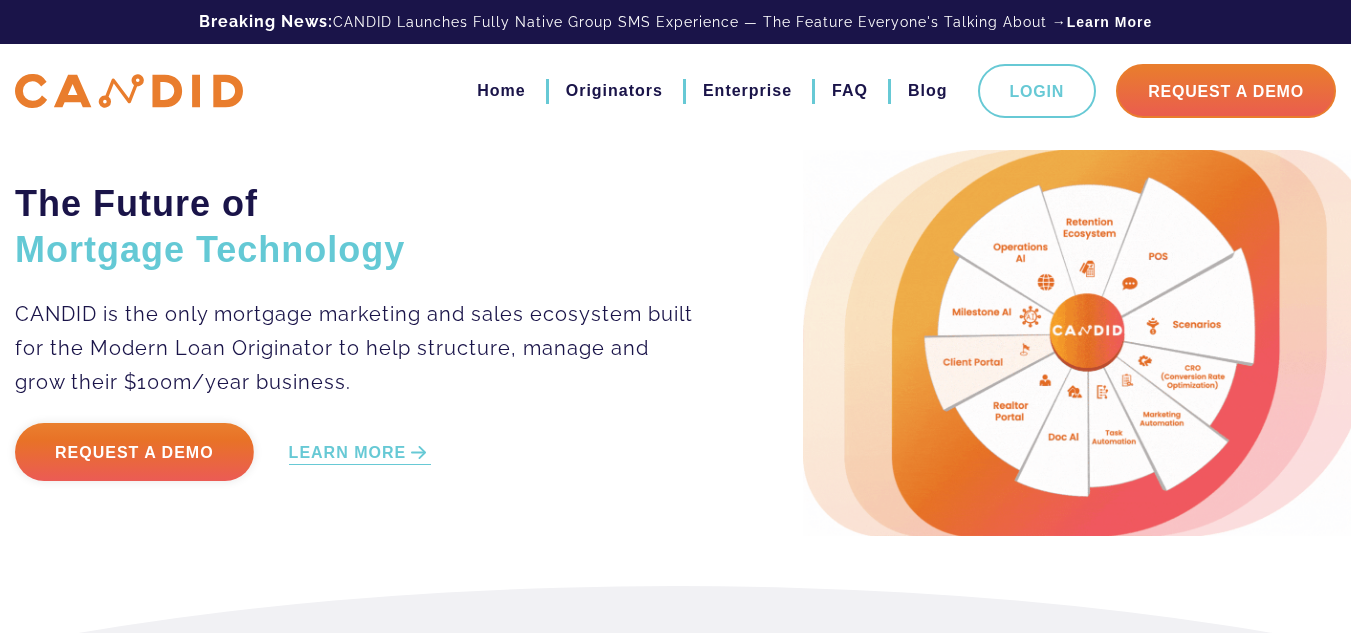 type 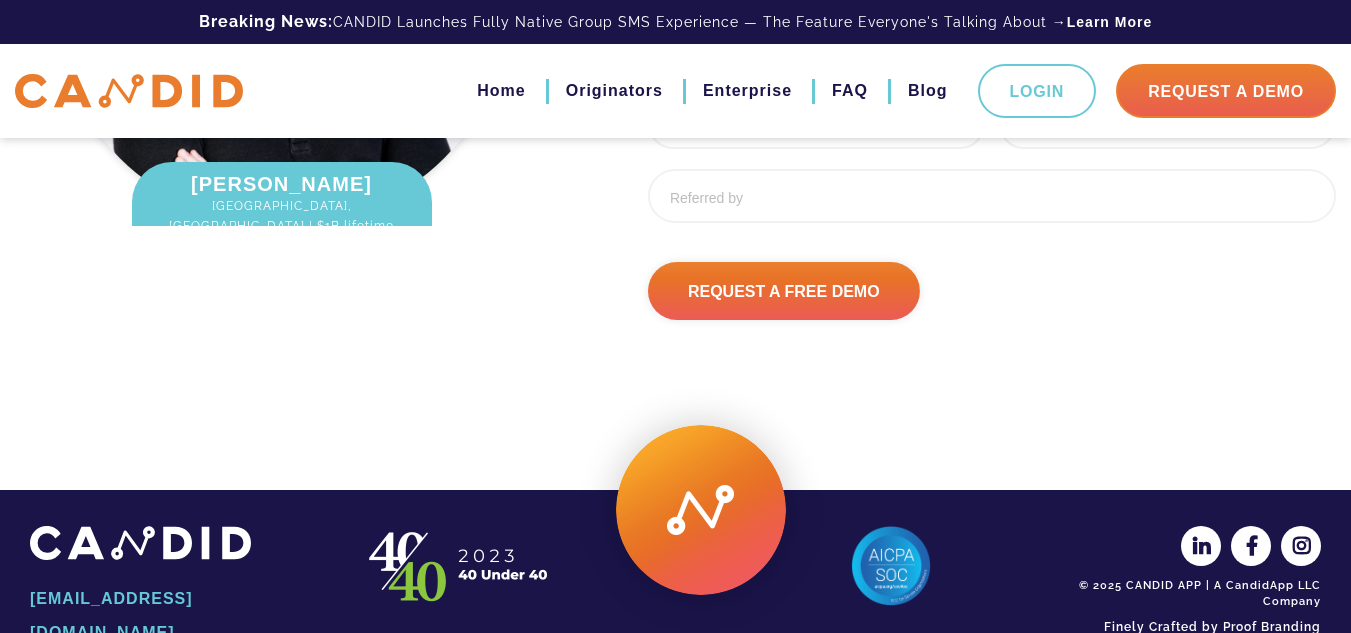 scroll, scrollTop: 2815, scrollLeft: 0, axis: vertical 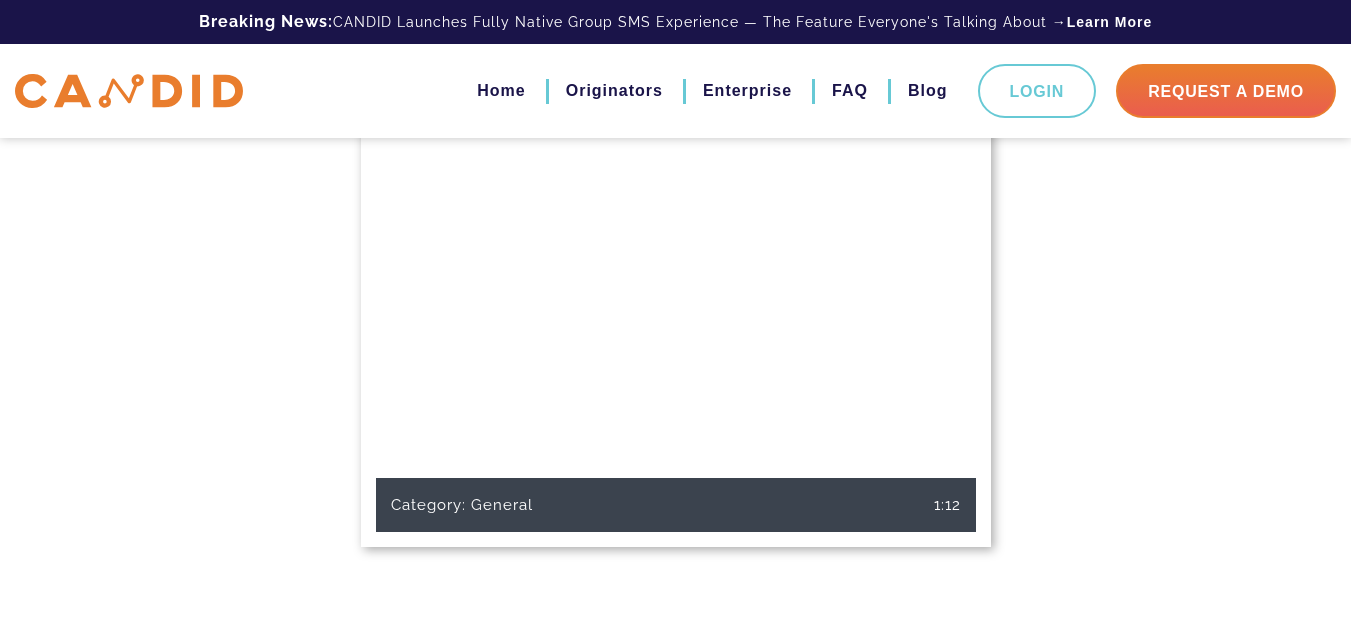 click on "Category: General
1:12" at bounding box center (675, 359) 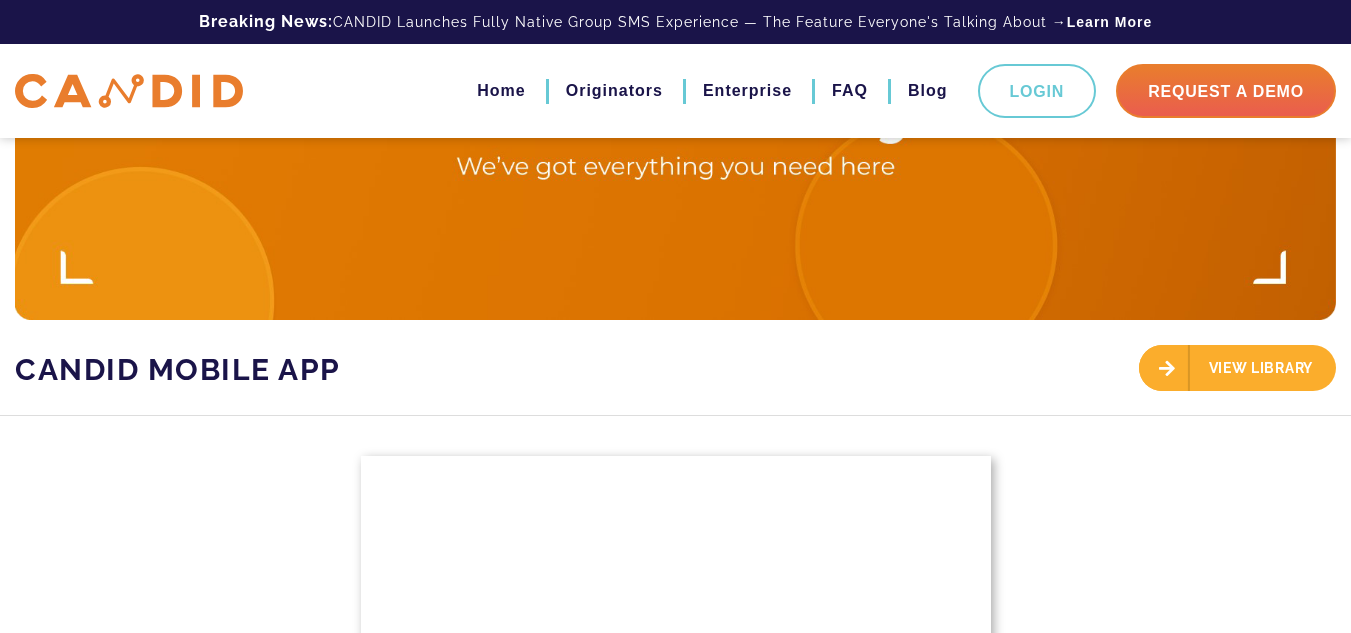 scroll, scrollTop: 0, scrollLeft: 0, axis: both 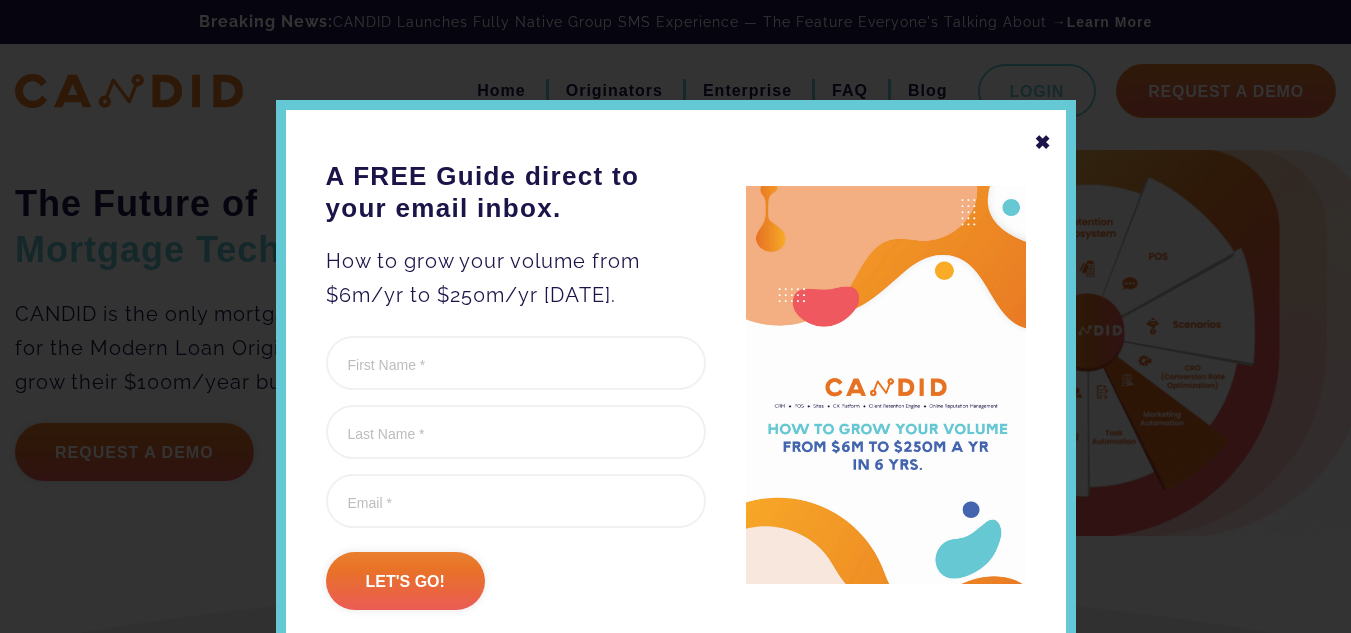 click on "✖" at bounding box center [1043, 142] 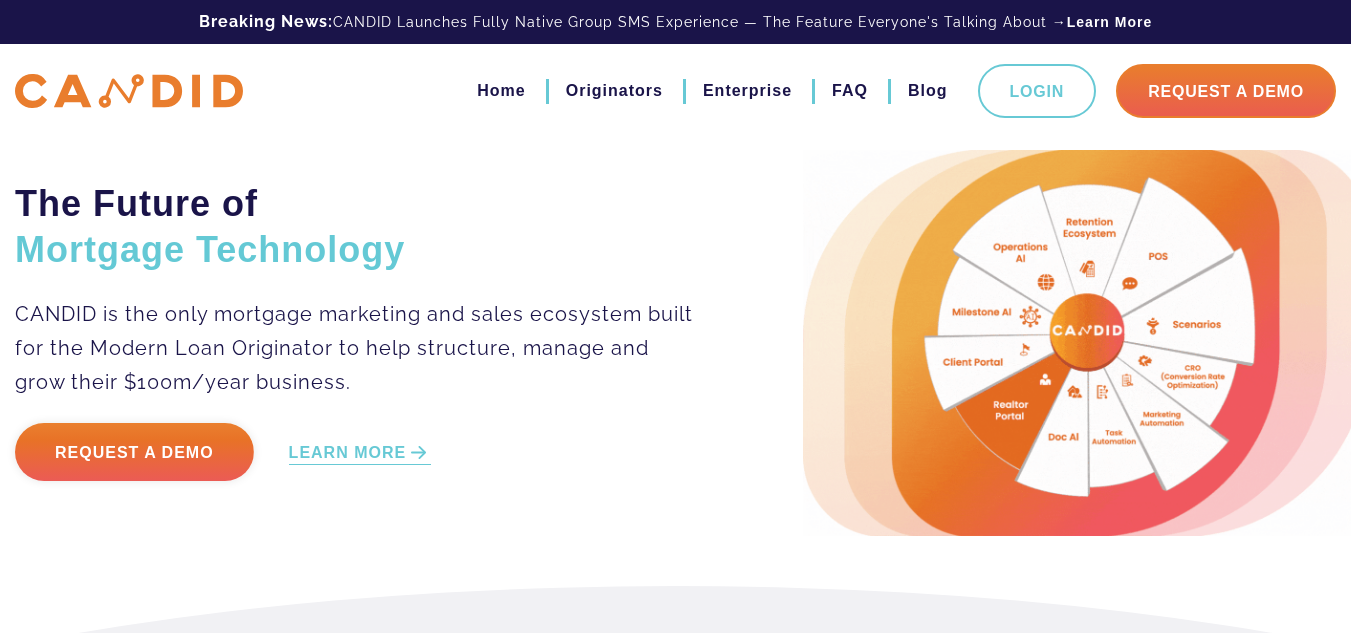 click on "The Future of
Mortgage Technology" at bounding box center [359, 227] 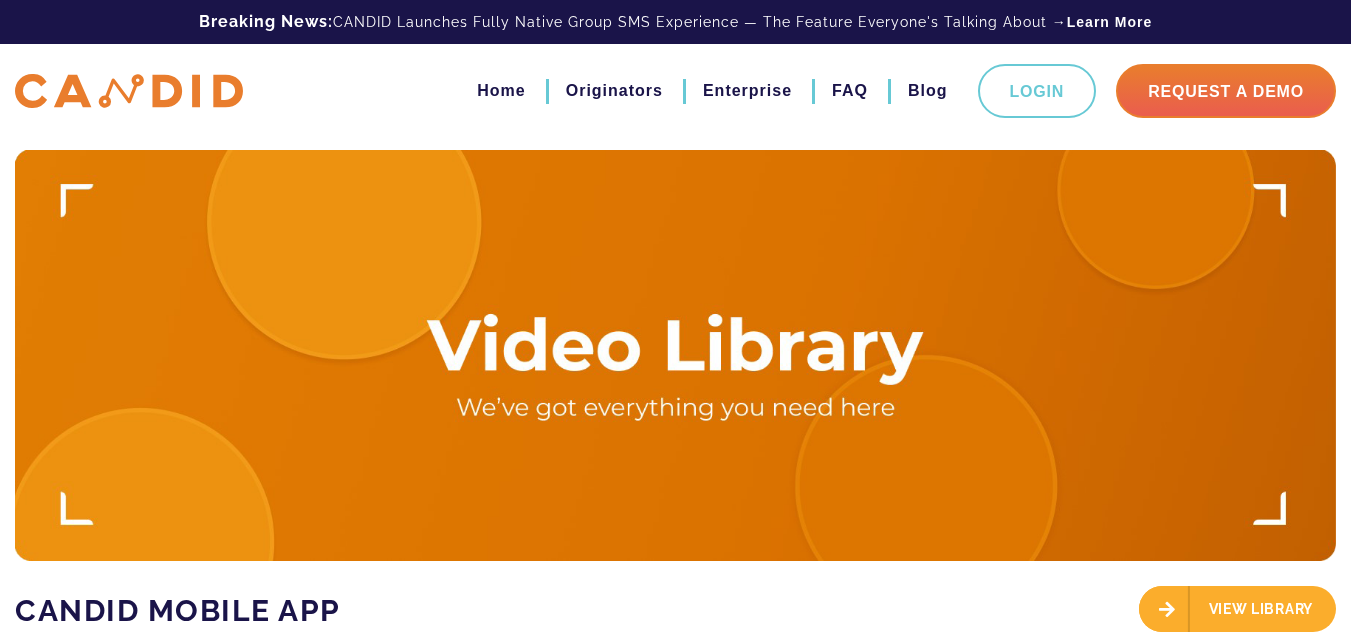 scroll, scrollTop: 0, scrollLeft: 0, axis: both 